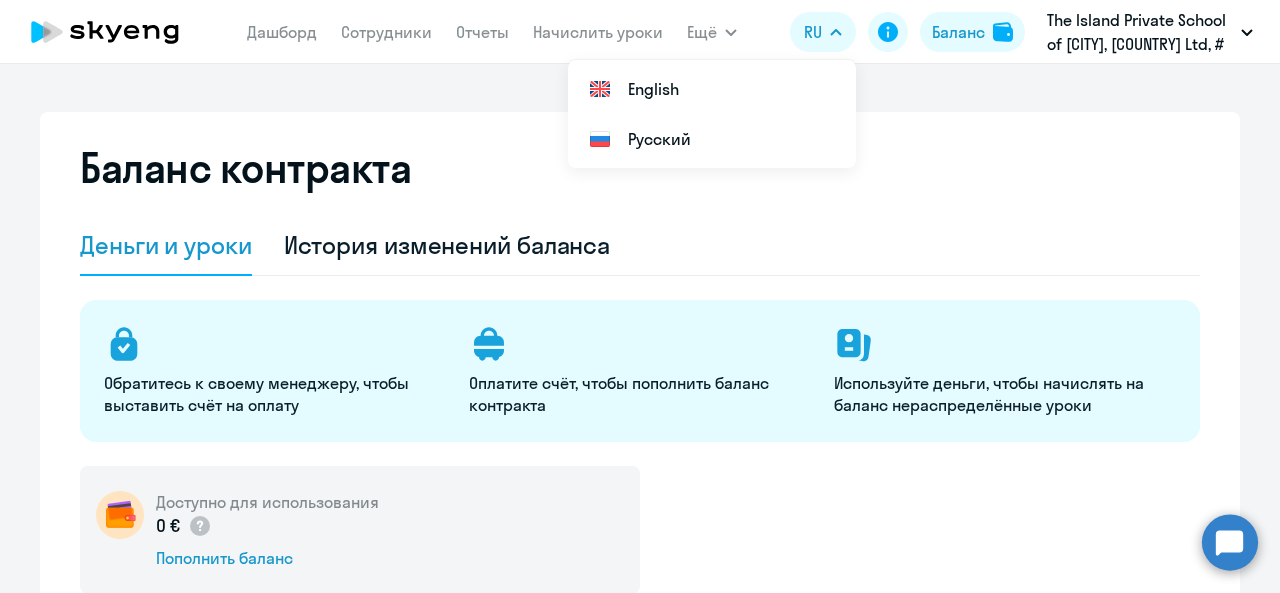 select on "english_adult_not_native_speaker" 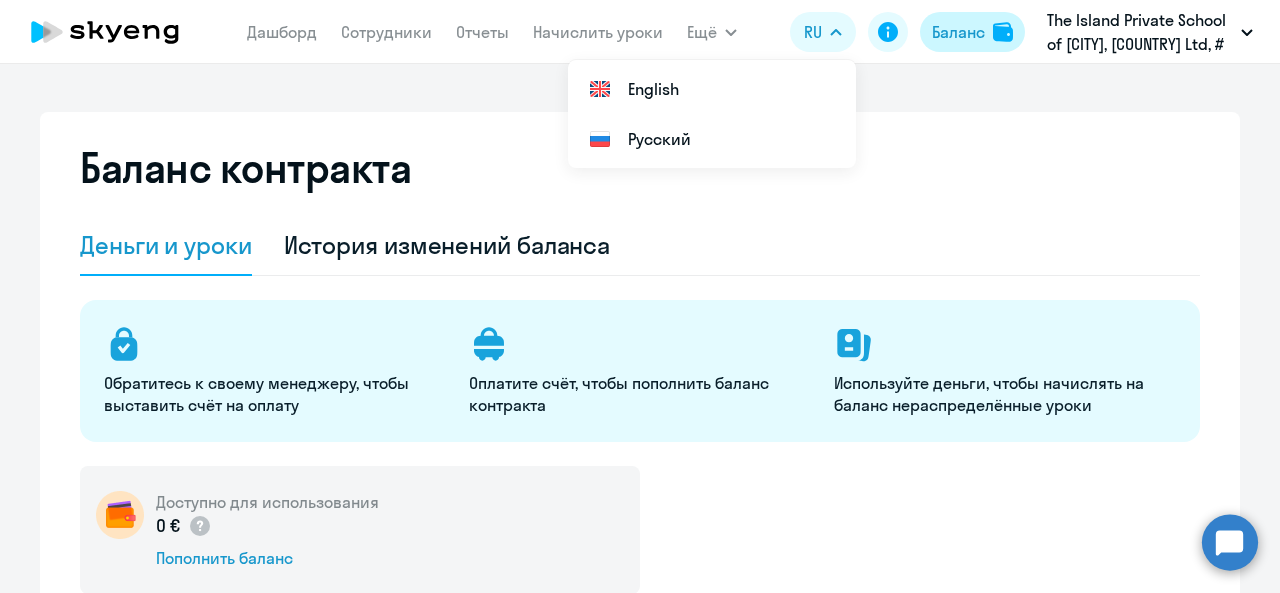 scroll, scrollTop: 200, scrollLeft: 0, axis: vertical 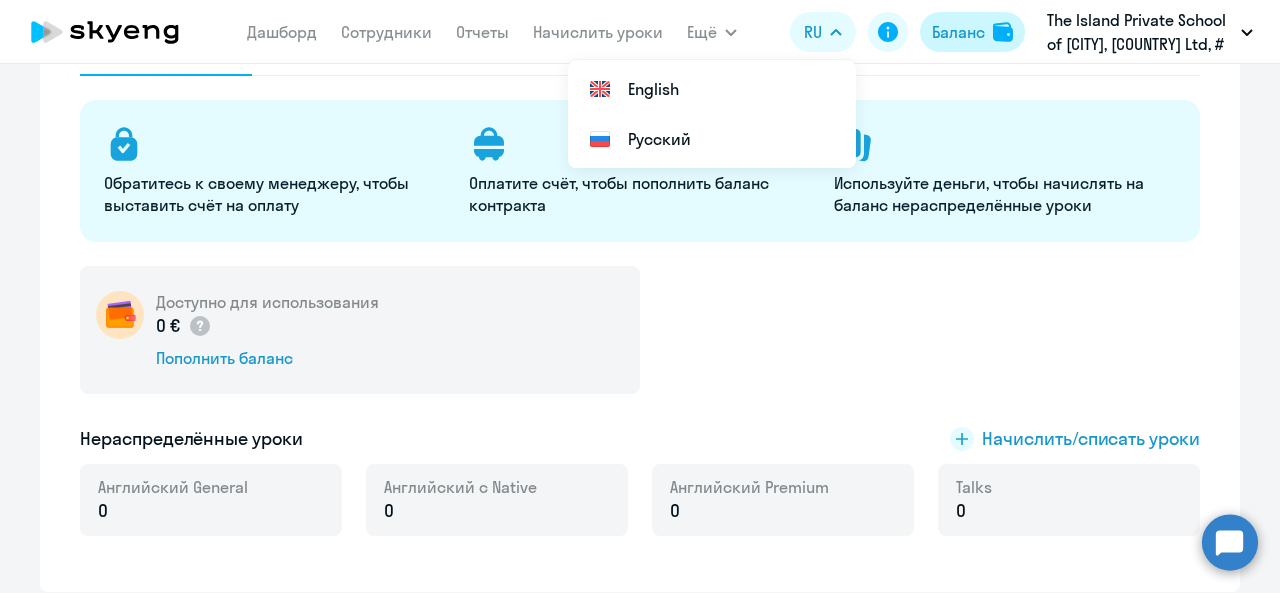 click on "Баланс" 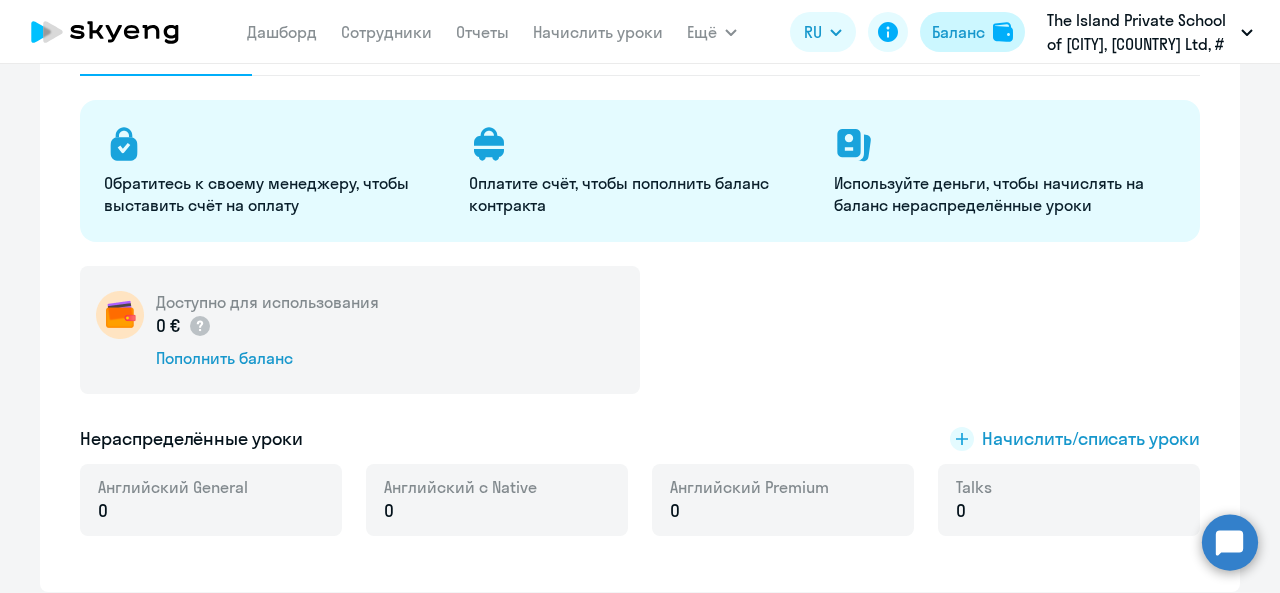 click on "Баланс" 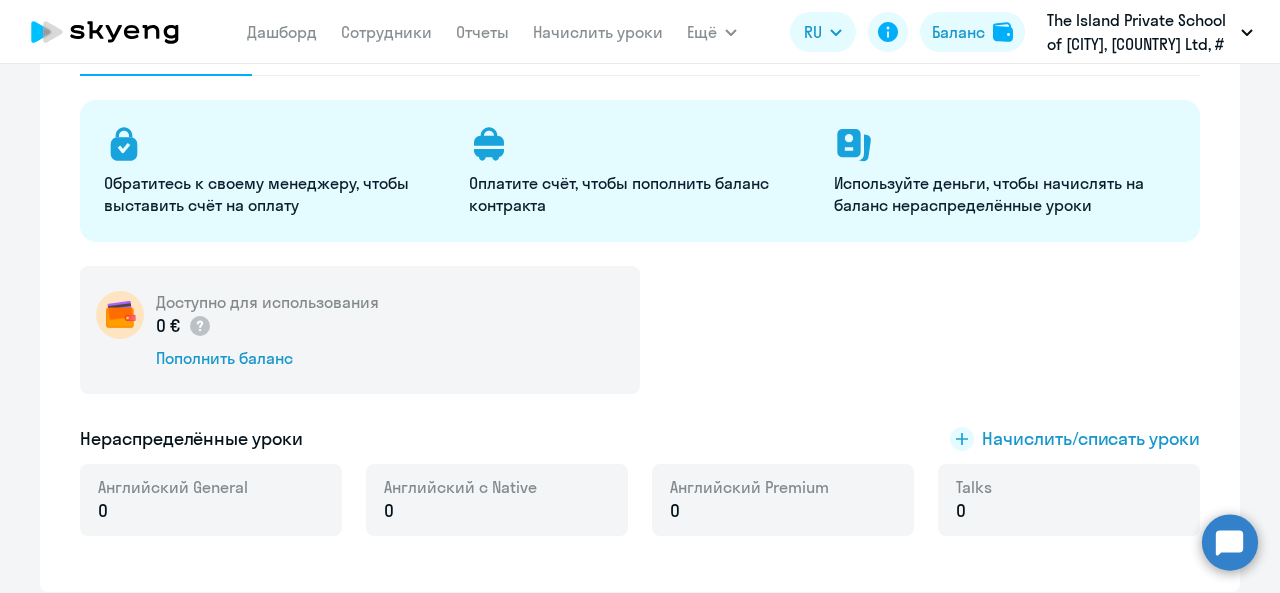 click on "Доступно для использования  0 €
Пополнить баланс" 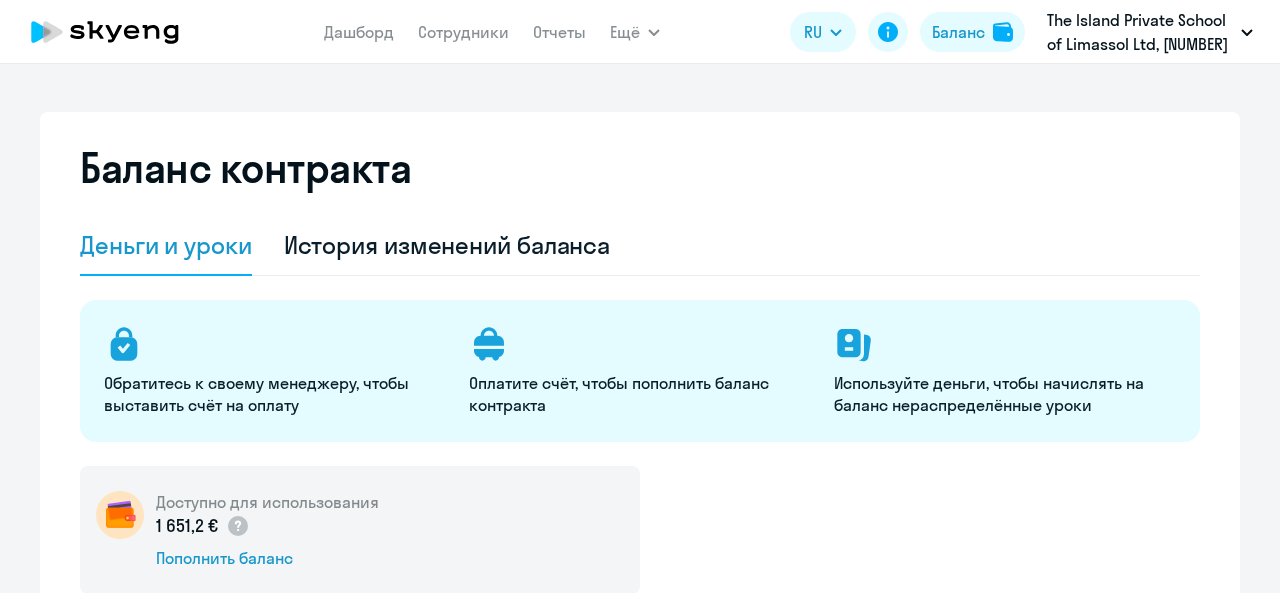 select on "english_adult_not_native_speaker" 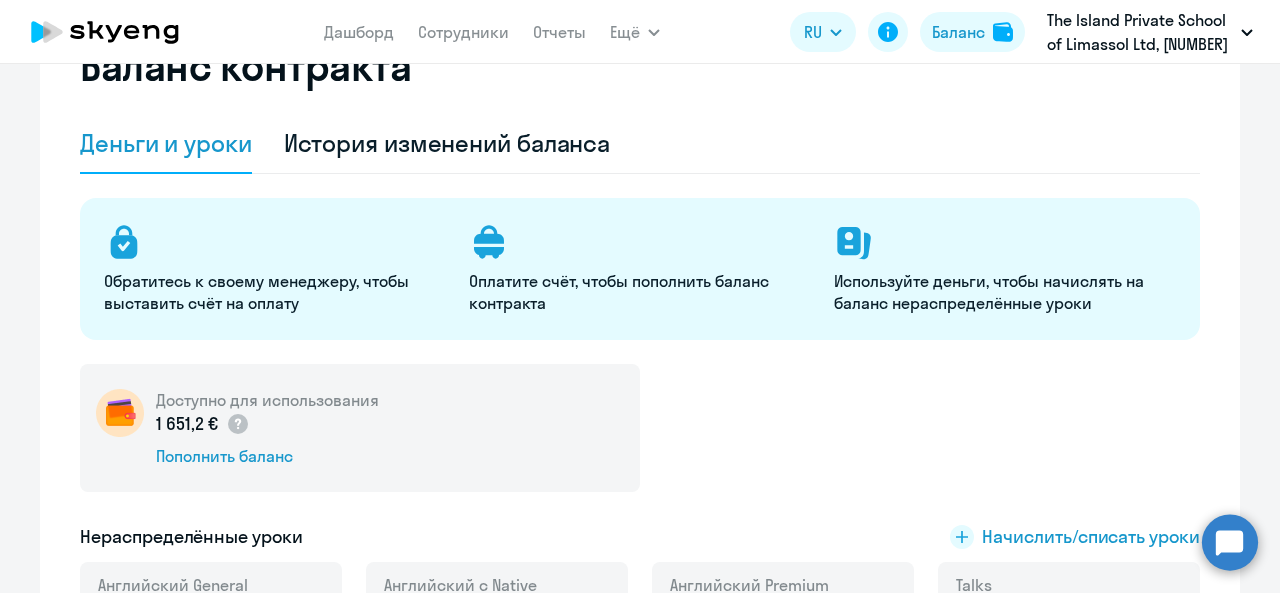 scroll, scrollTop: 0, scrollLeft: 0, axis: both 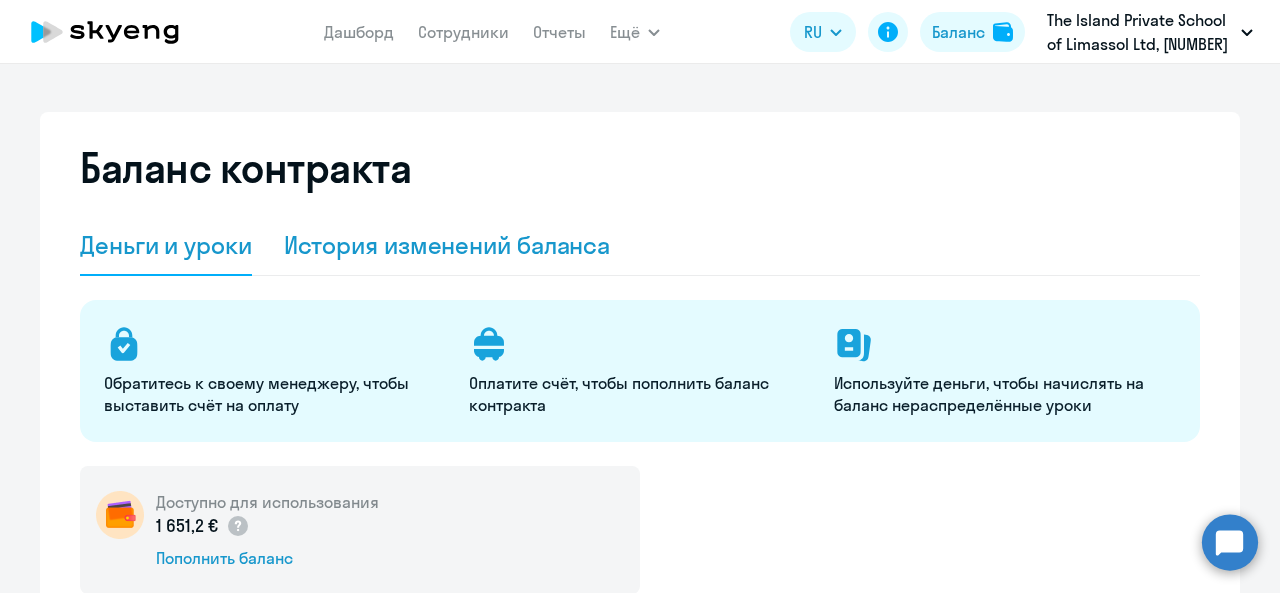 click on "История изменений баланса" 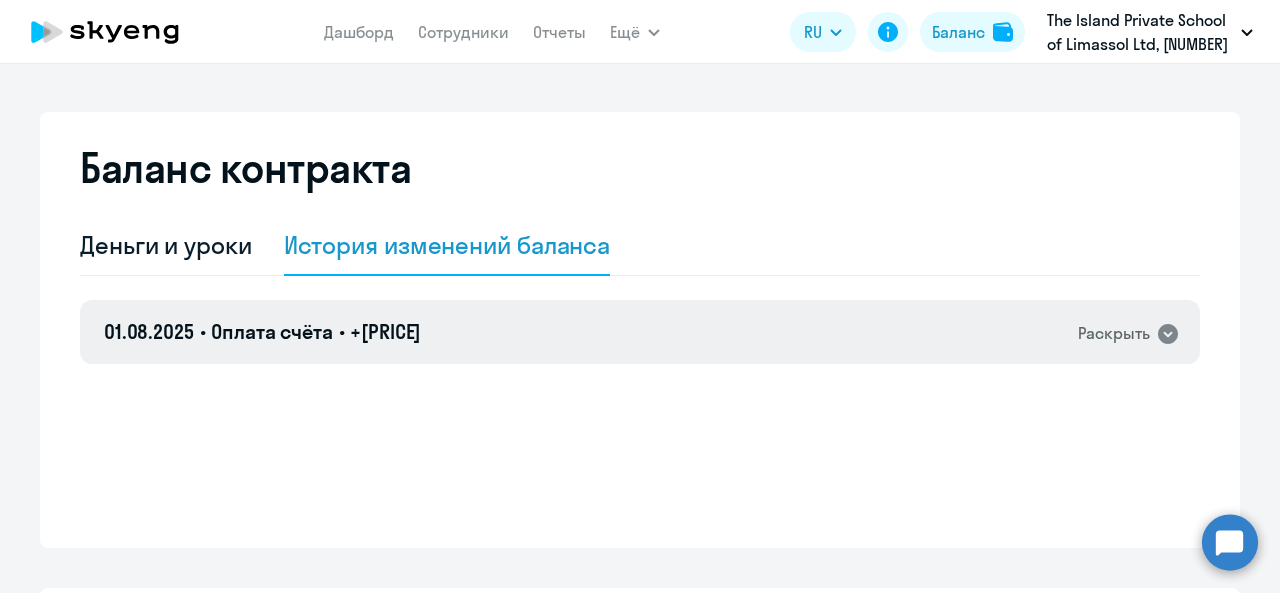 click on "[DATE] • Оплата счёта • +[PRICE]  Раскрыть" 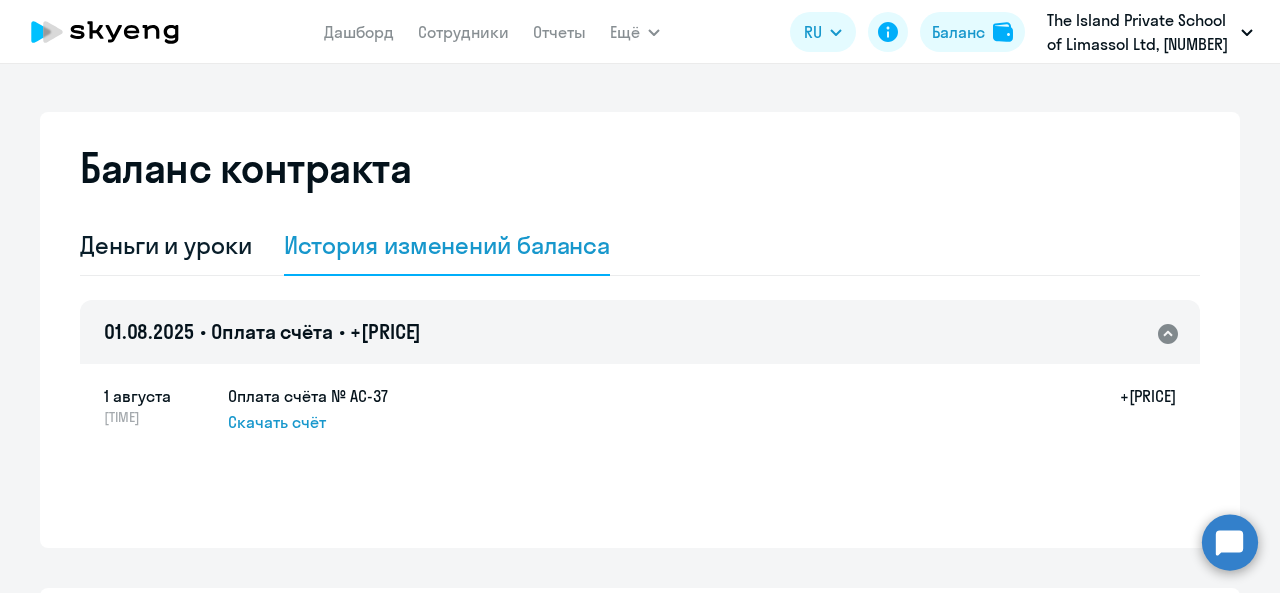 click on "Дашборд
Сотрудники
Отчеты" 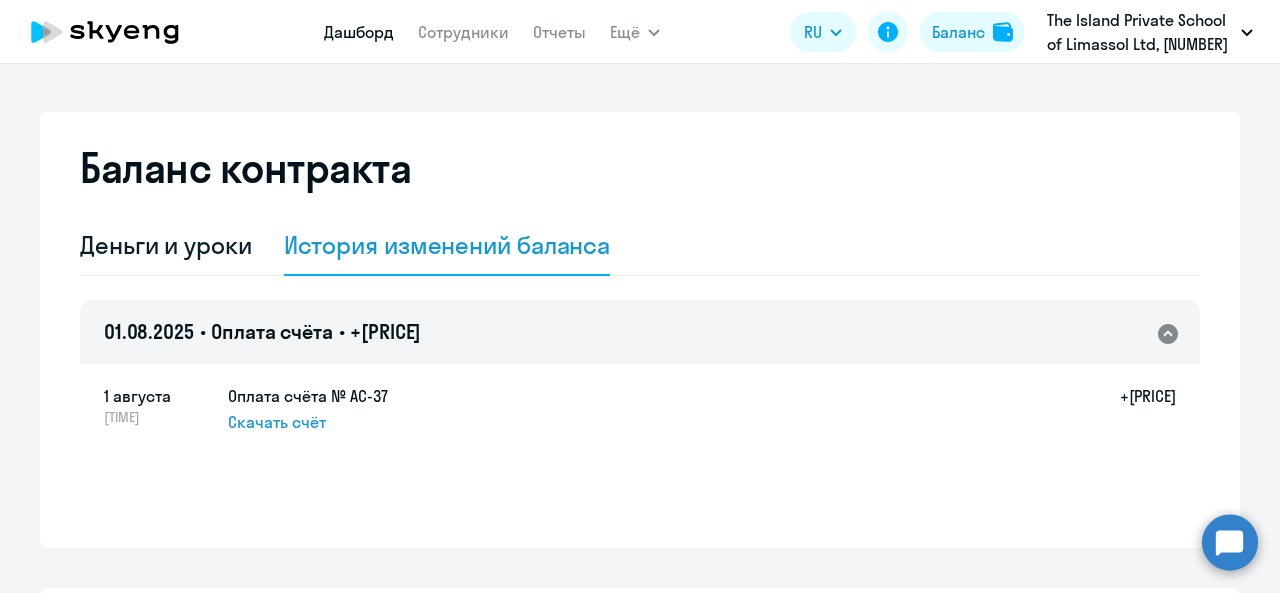 click on "Дашборд" at bounding box center (359, 32) 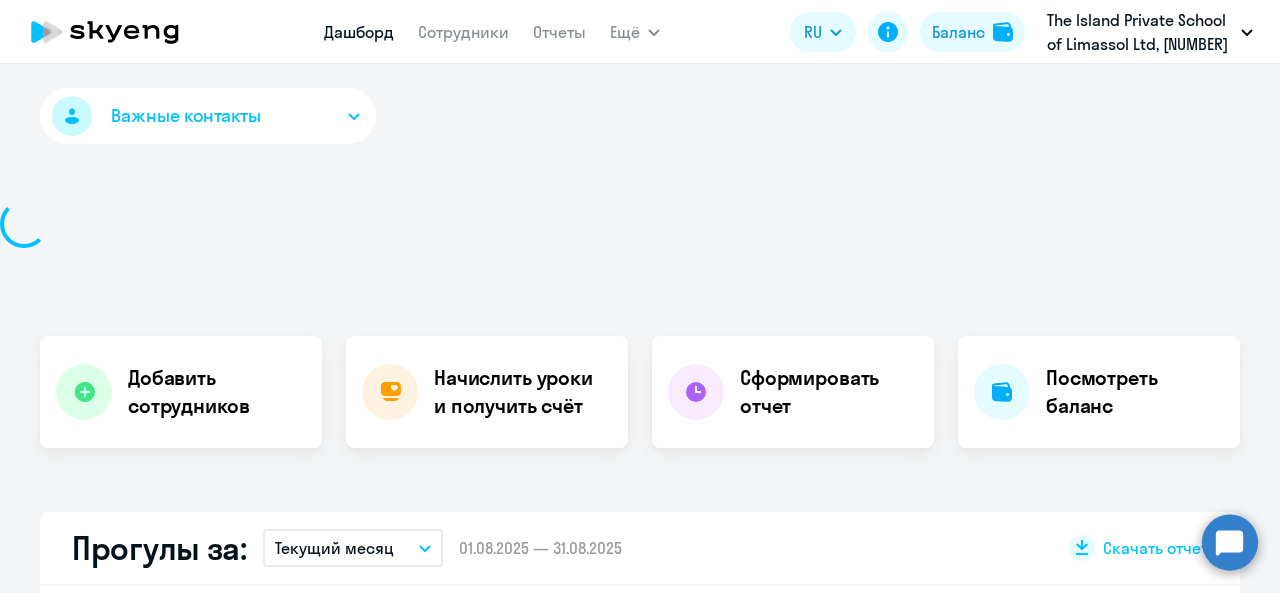 select on "30" 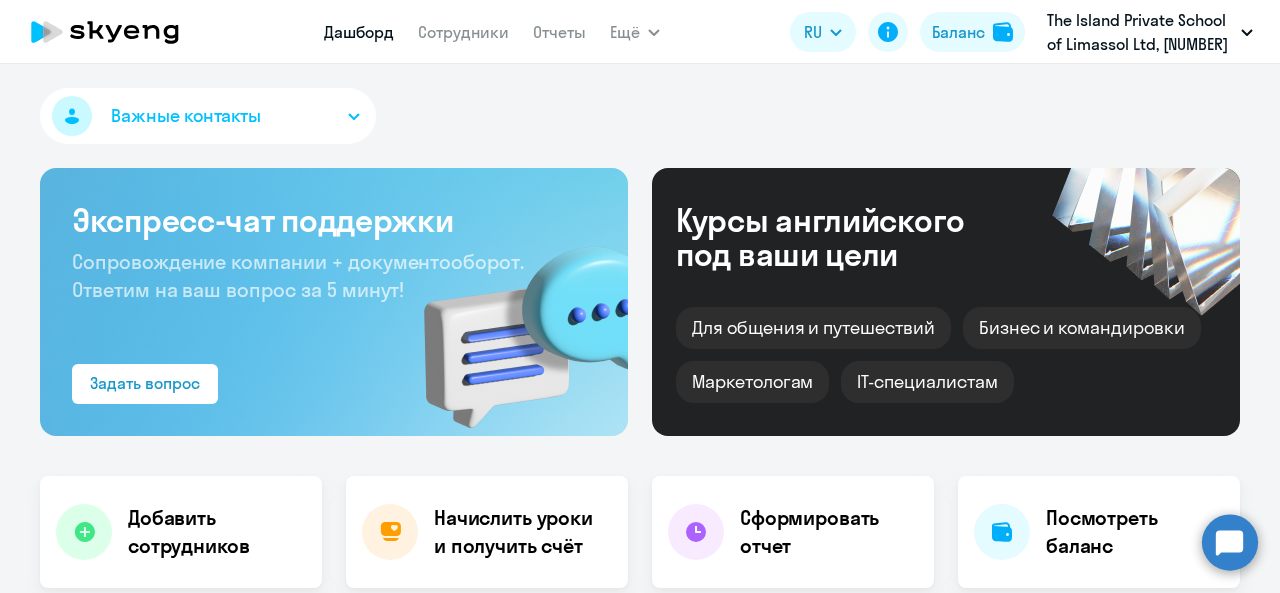 click 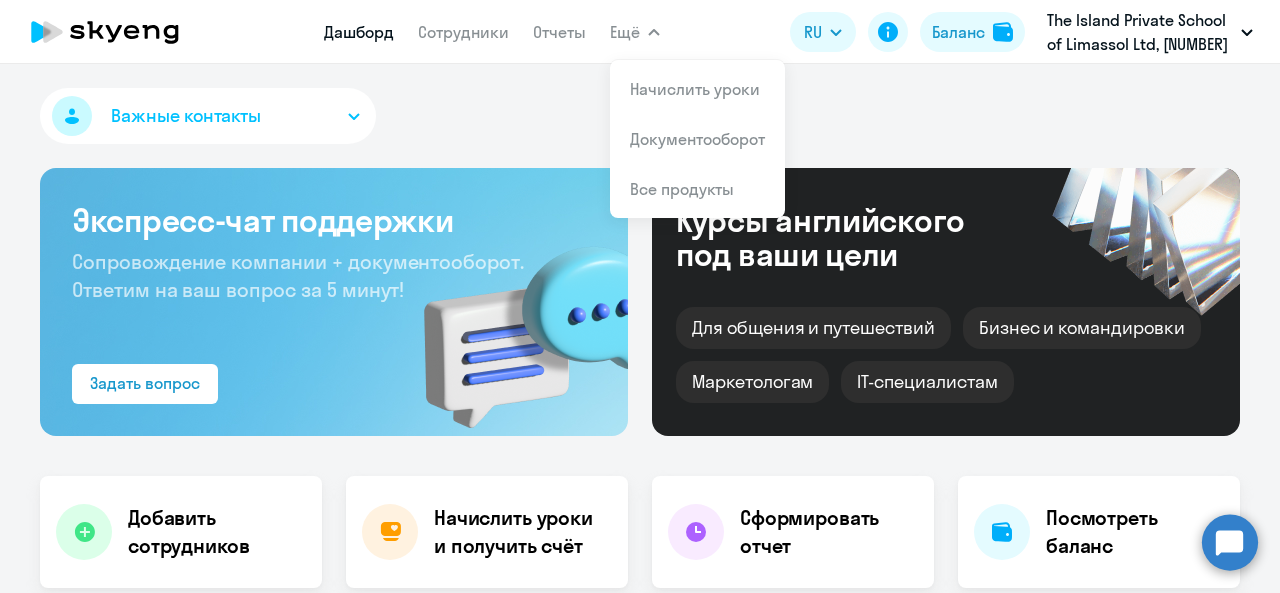 click on "Важные контакты" 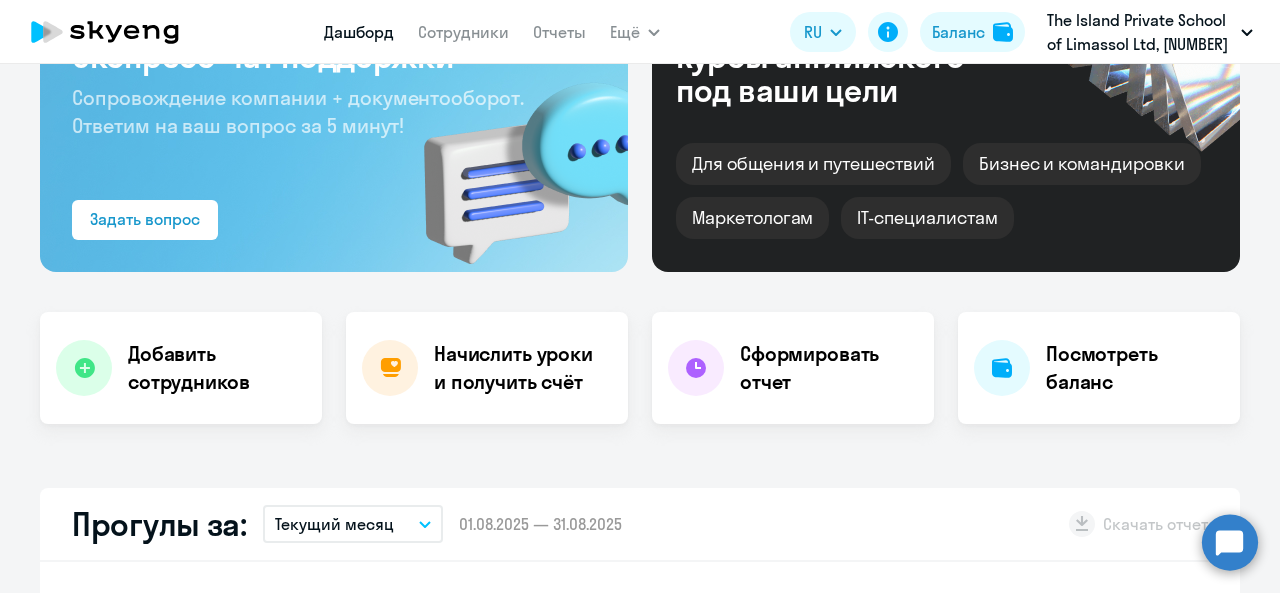 scroll, scrollTop: 300, scrollLeft: 0, axis: vertical 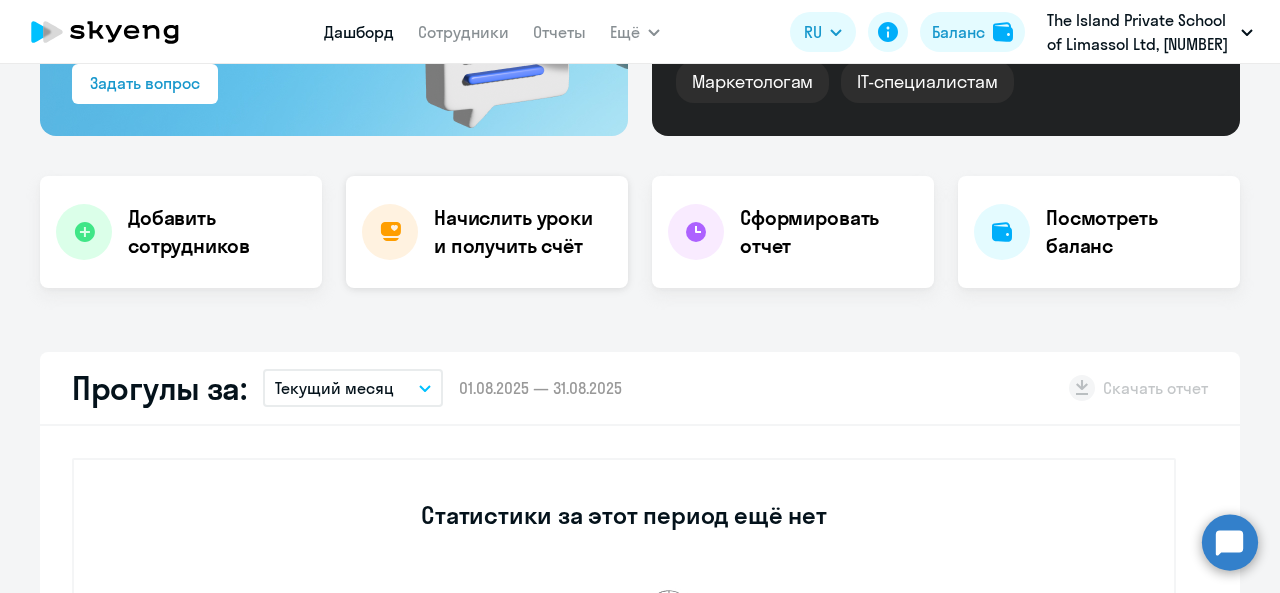 click on "Начислить уроки и получить счёт" 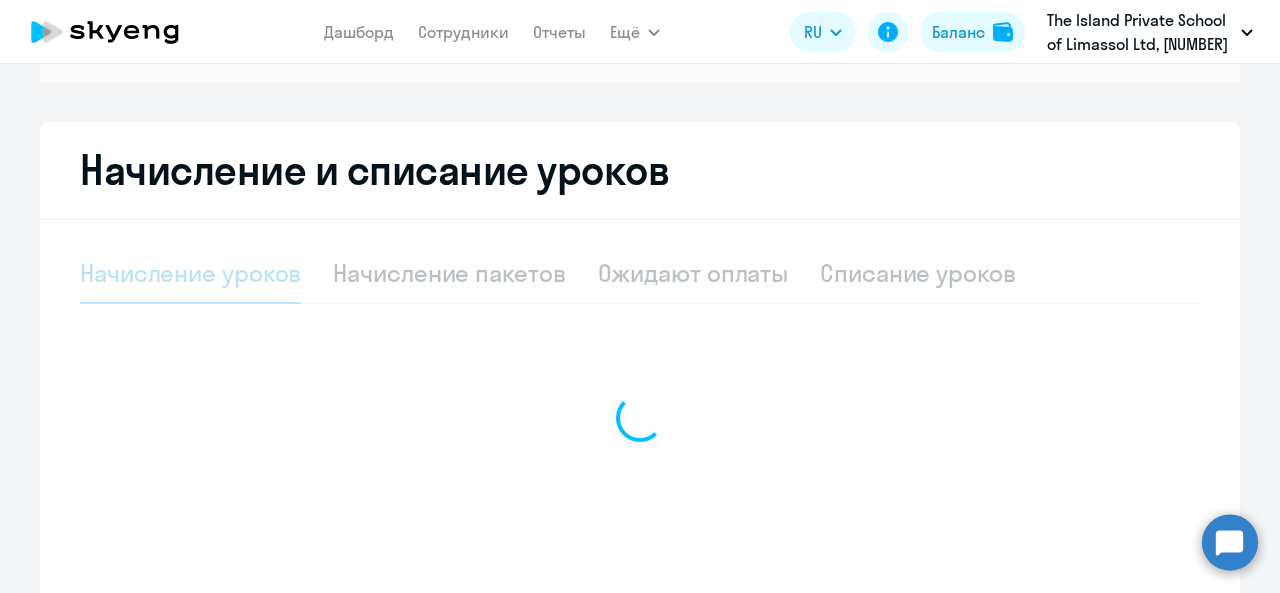select on "10" 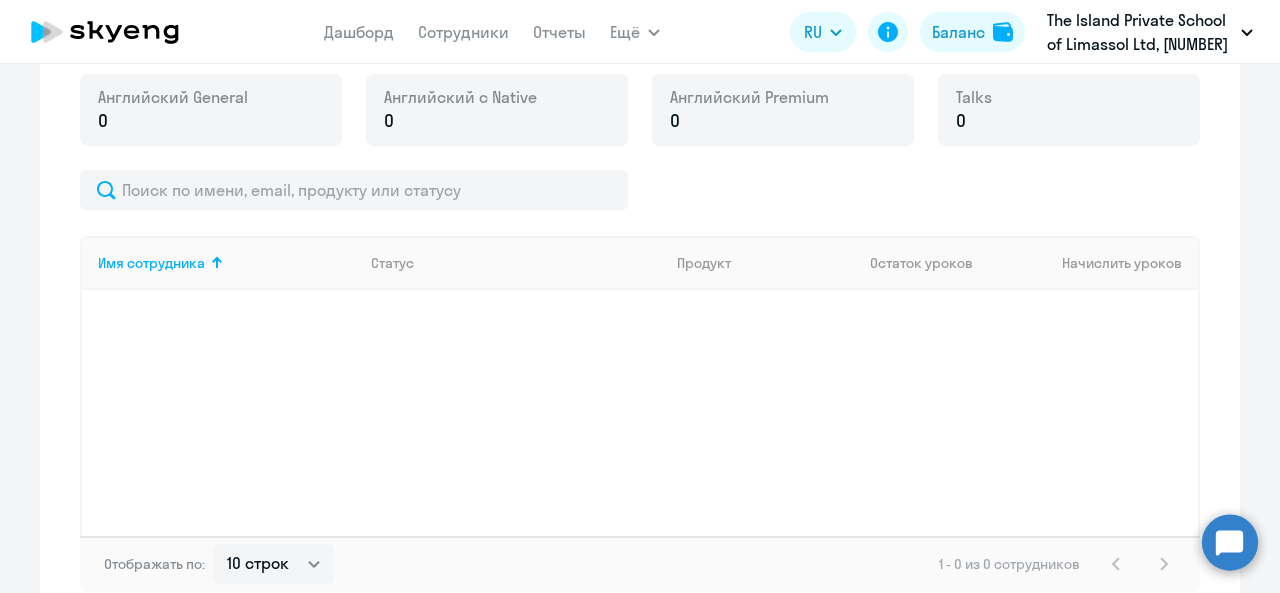 scroll, scrollTop: 642, scrollLeft: 0, axis: vertical 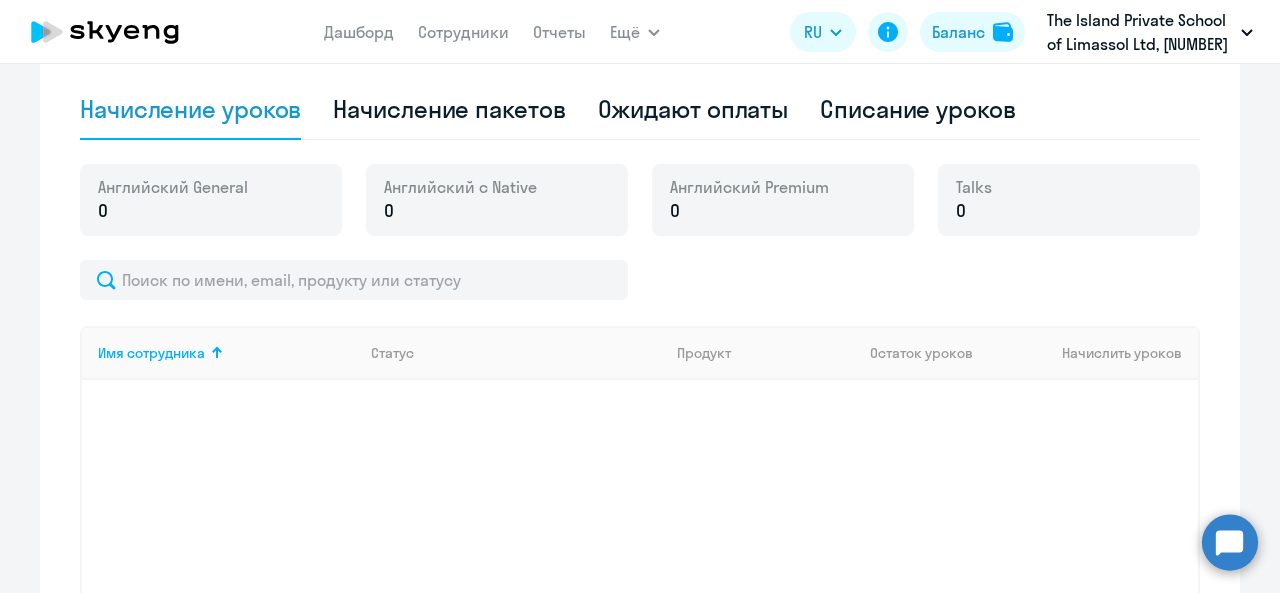 click on "Английский General 0" 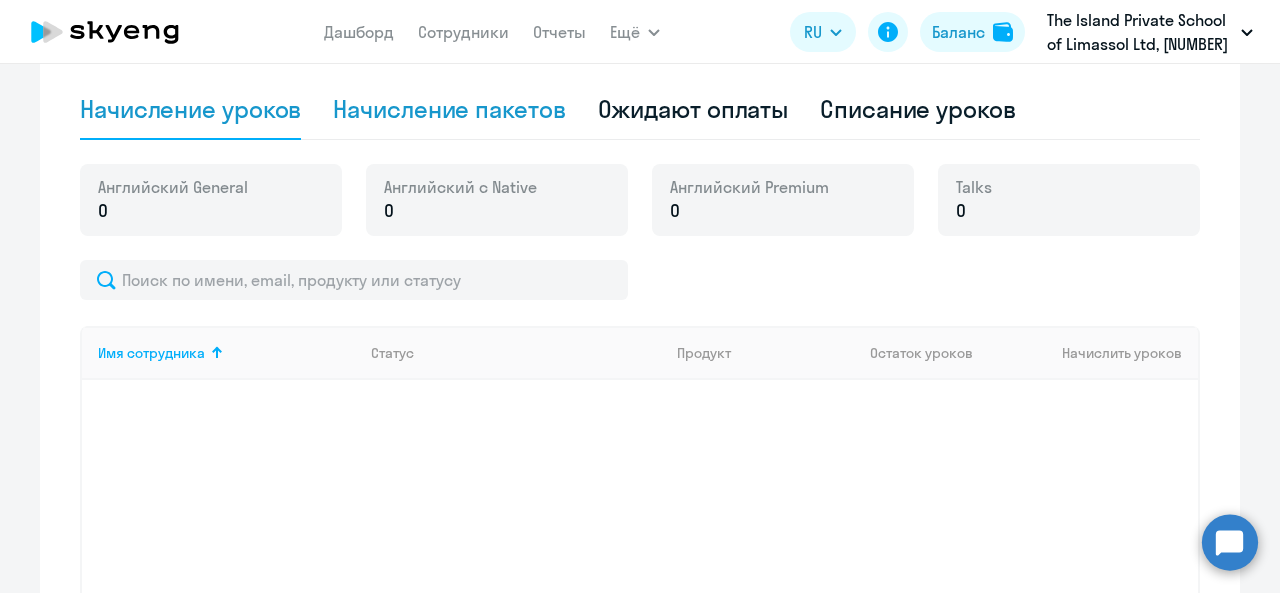 click on "Начисление пакетов" 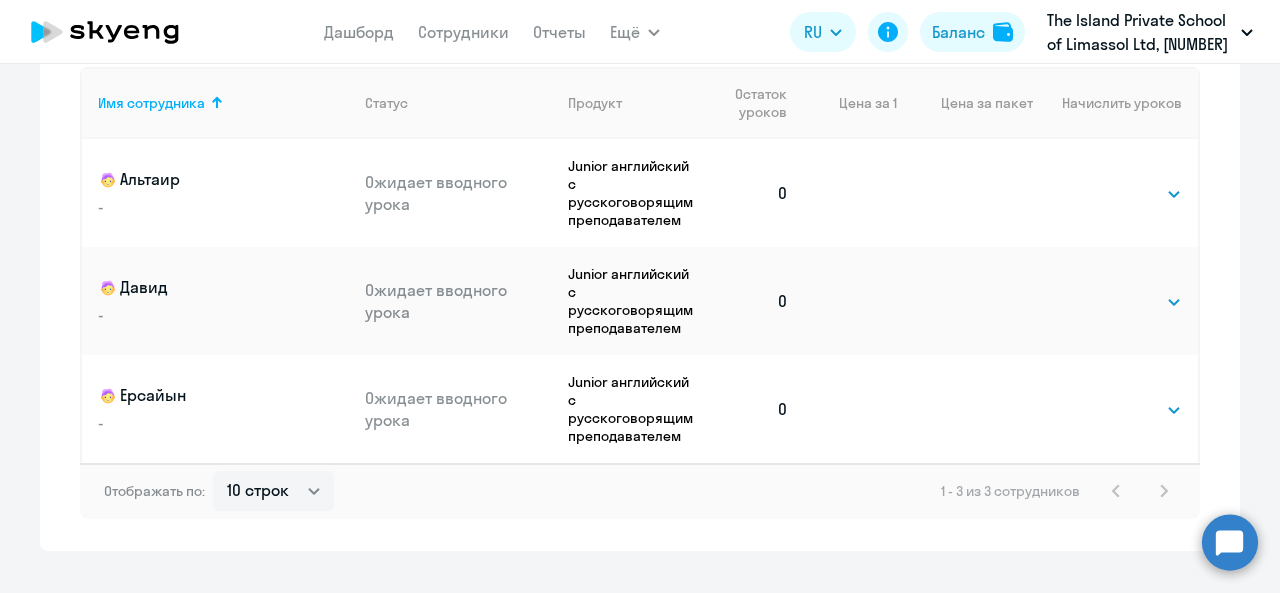 scroll, scrollTop: 1002, scrollLeft: 0, axis: vertical 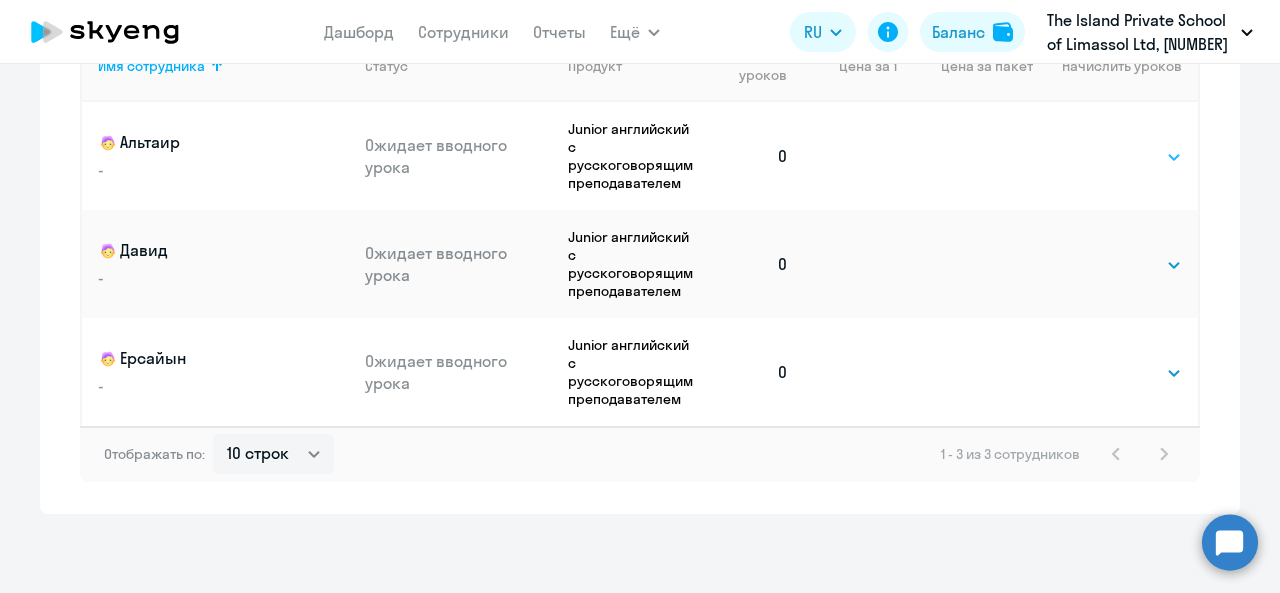 click on "Выбрать   4   8   16   32   64   96   128" 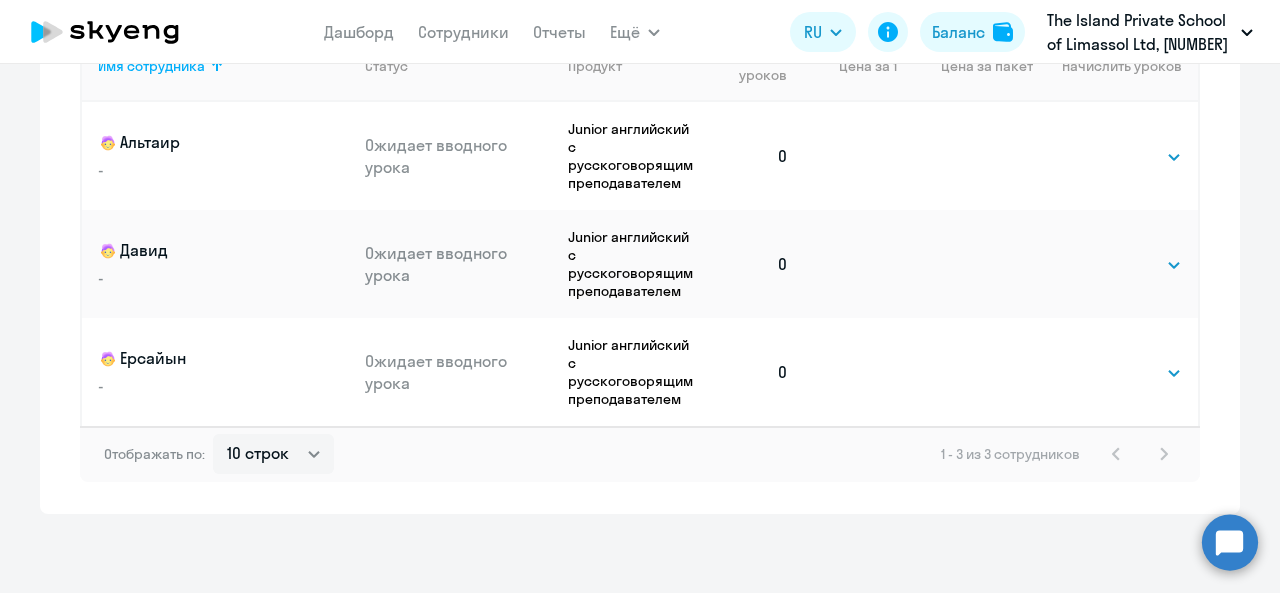 click on "Начисление и списание уроков Начисление уроков Начисление пакетов Ожидают оплаты Списание уроков Доступно для использования  [PRICE]
Пополнить баланс
Имя сотрудника   Статус   Продукт   Остаток уроков   Цена за 1   Цена за пакет   Начислить уроков   Альтаир - Ожидает вводного урока Junior английский с русскоговорящим преподавателем  0   Выбрать   4   8   16   32   64   96   128   Выбрать   Давид - Ожидает вводного урока Junior английский с русскоговорящим преподавателем  0   Выбрать   4   8   16   32   64   96   128   Выбрать   Ерсайын - Ожидает вводного урока  0   Выбрать   4   8   16   32   64   96   128" 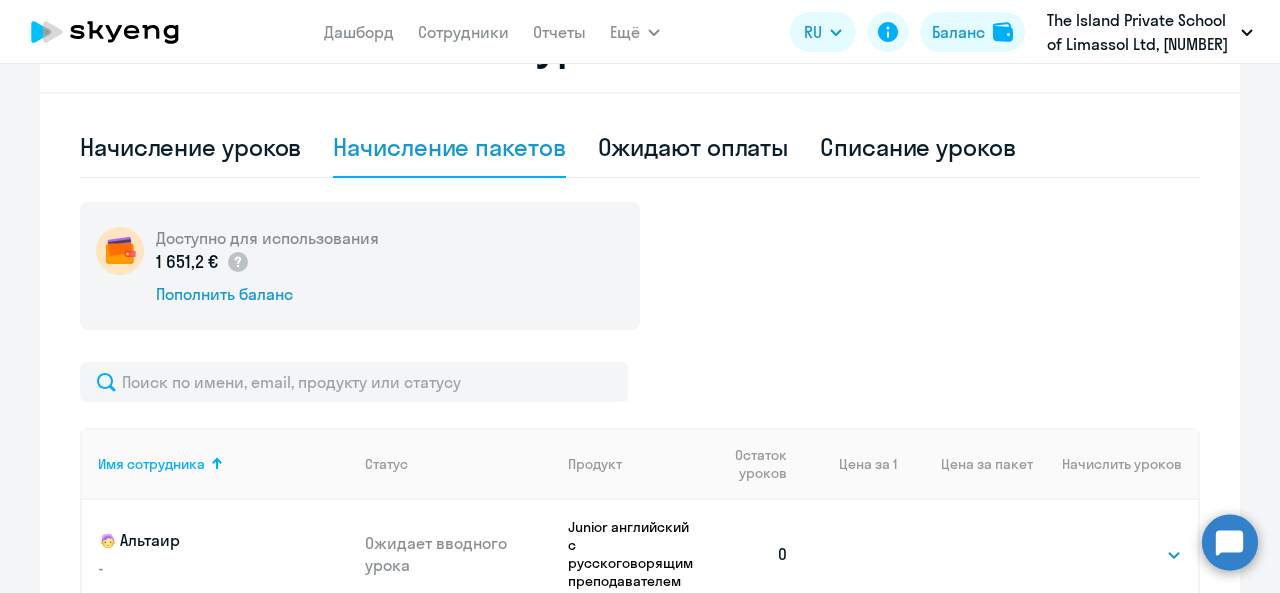 scroll, scrollTop: 602, scrollLeft: 0, axis: vertical 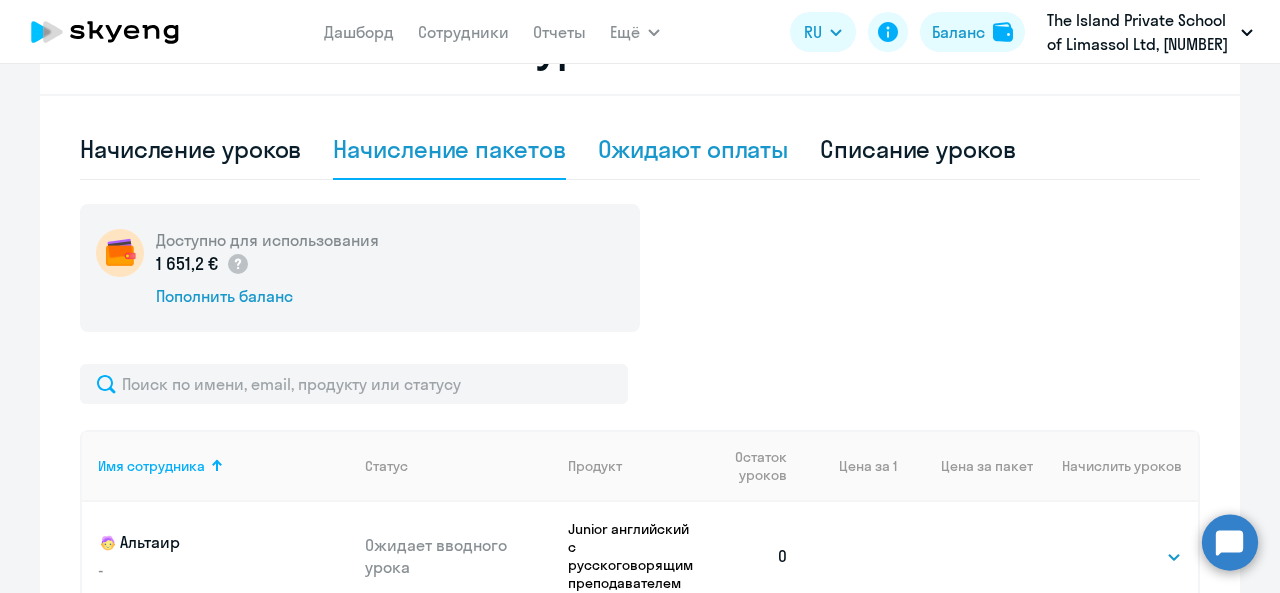 click on "Ожидают оплаты" 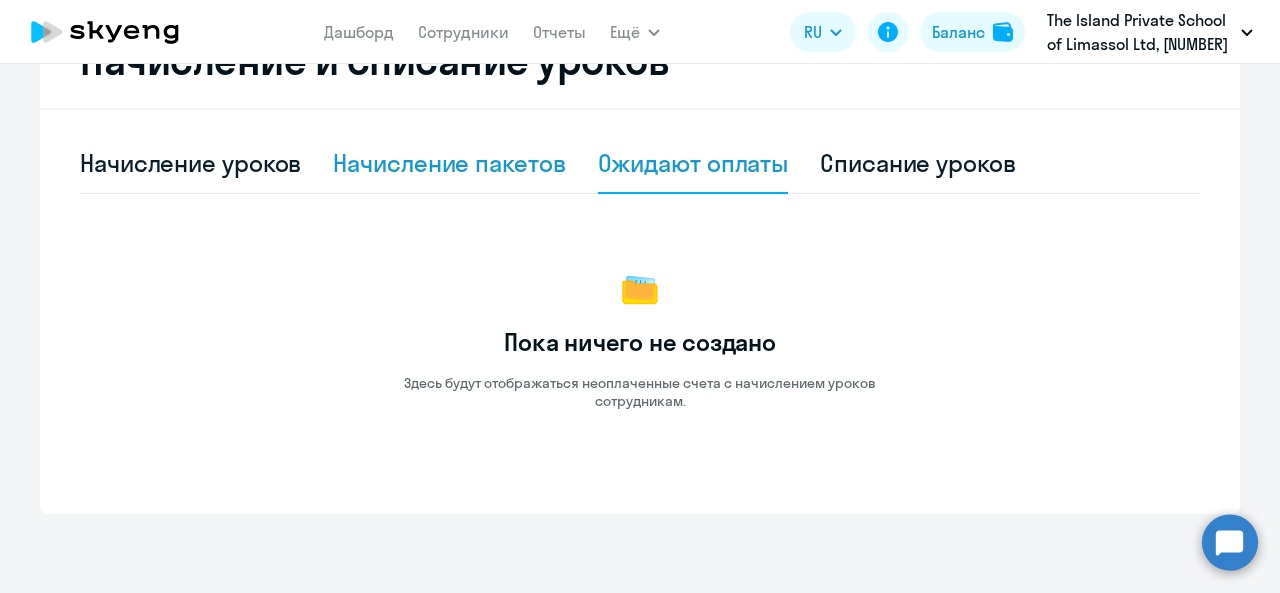 click on "Начисление пакетов" 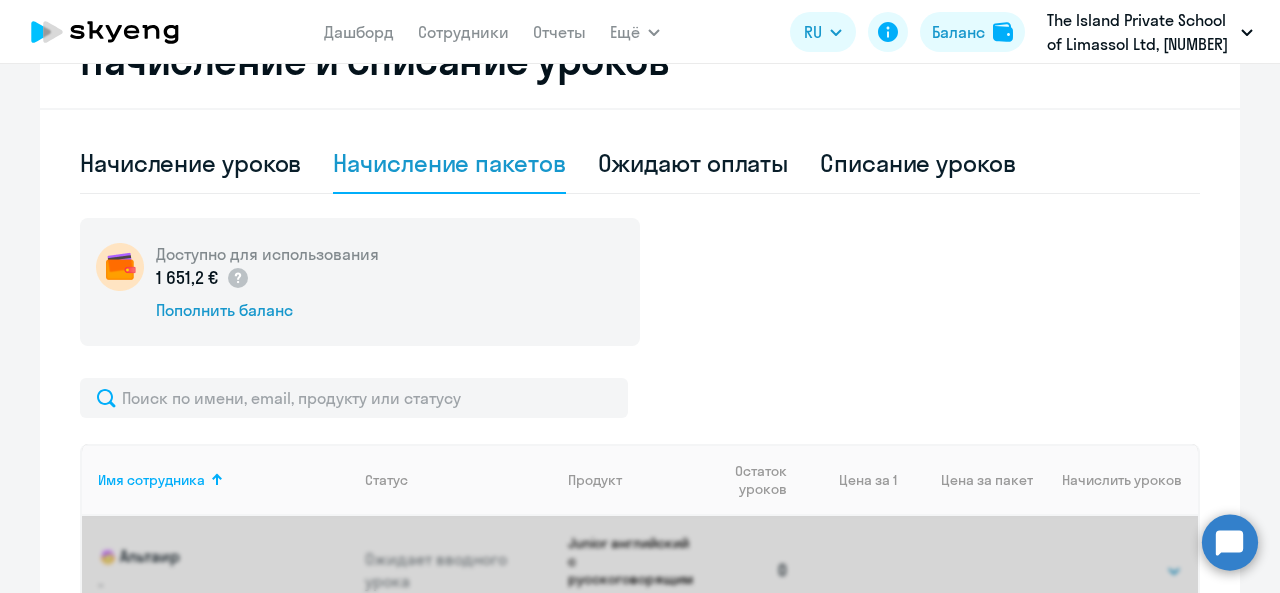 scroll, scrollTop: 602, scrollLeft: 0, axis: vertical 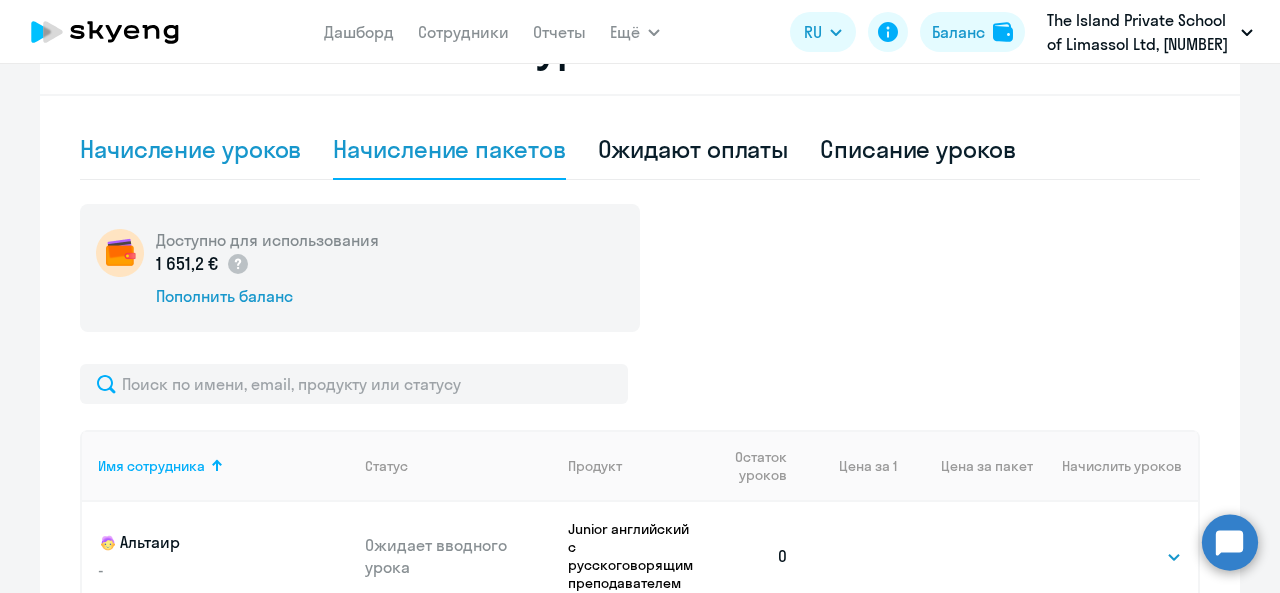 click on "Начисление уроков" 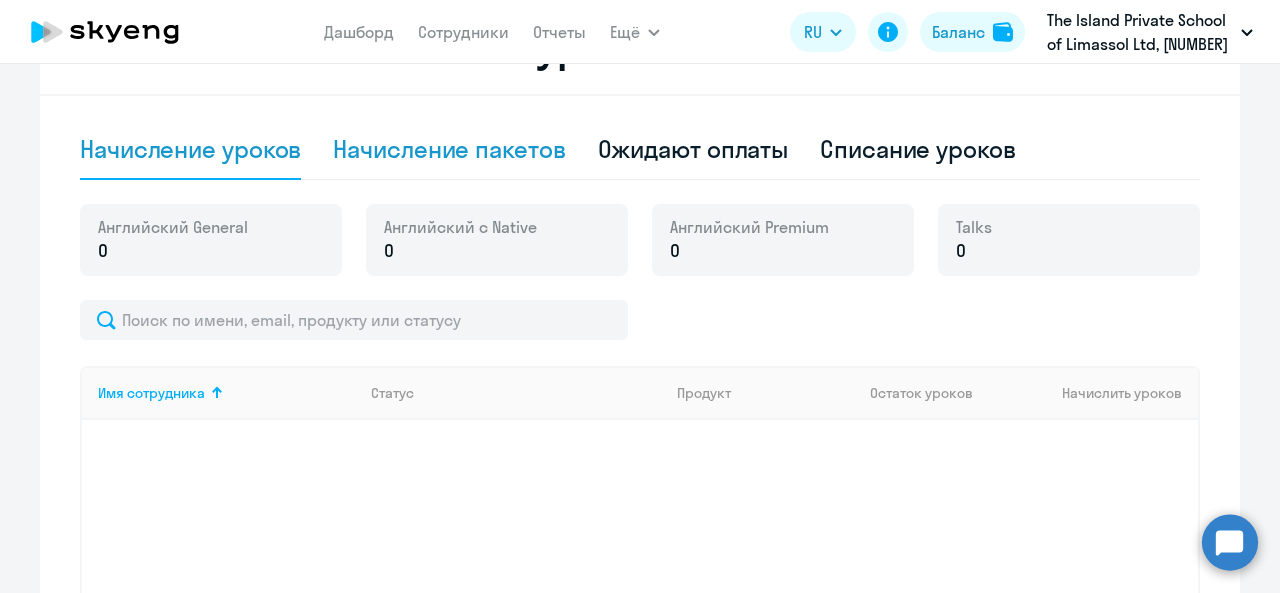 click on "Начисление пакетов" 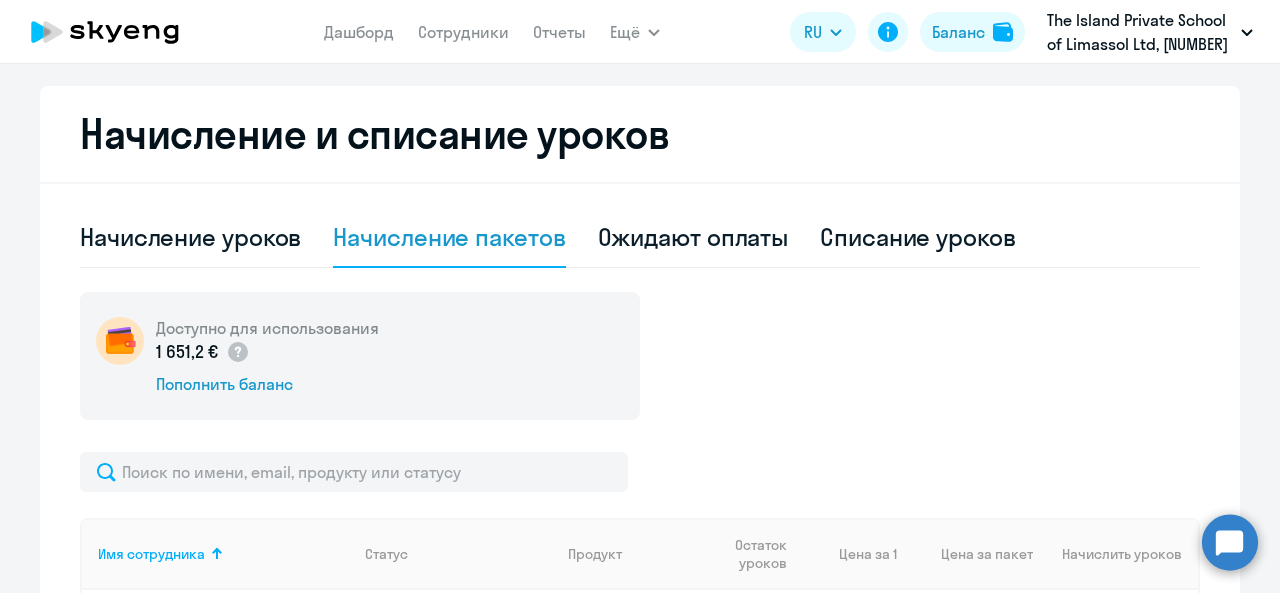scroll, scrollTop: 402, scrollLeft: 0, axis: vertical 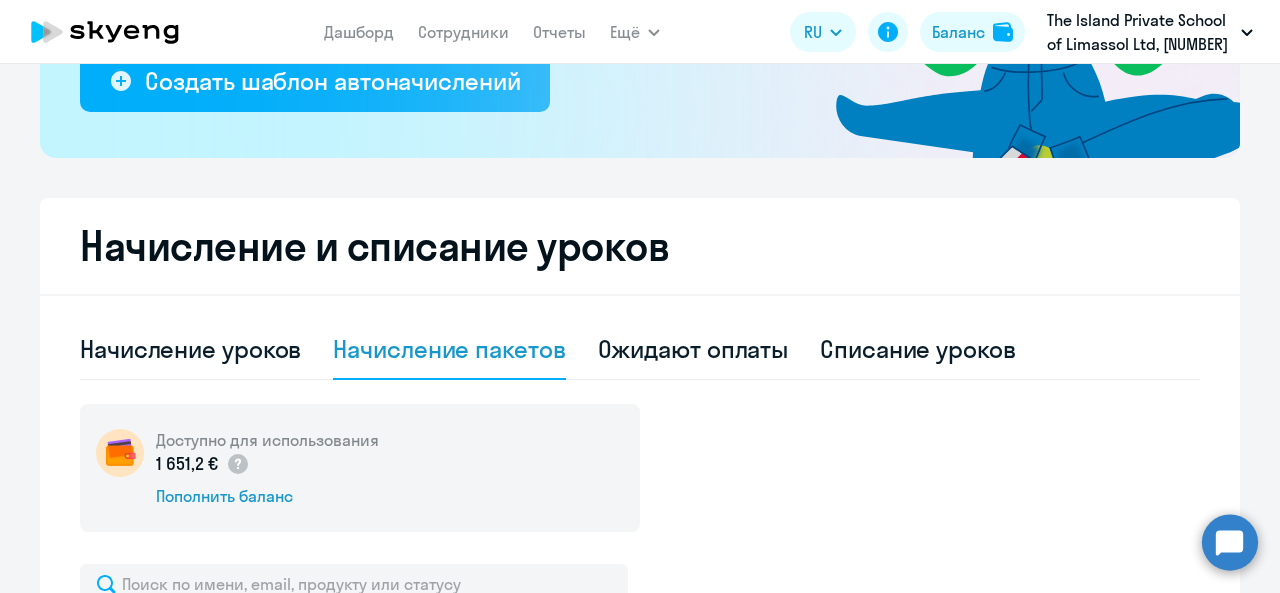 click on "Начисление и списание уроков Начисление уроков Начисление пакетов Ожидают оплаты Списание уроков Доступно для использования  [PRICE]
Пополнить баланс
Имя сотрудника   Статус   Продукт   Остаток уроков   Цена за 1   Цена за пакет   Начислить уроков   Альтаир - Ожидает вводного урока Junior английский с русскоговорящим преподавателем  0   Выбрать   4   8   16   32   64   96   128   Выбрать   Давид - Ожидает вводного урока Junior английский с русскоговорящим преподавателем  0   Выбрать   4   8   16   32   64   96   128   Выбрать   Ерсайын - Ожидает вводного урока  0   Выбрать   4   8   16   32   64   96   128" 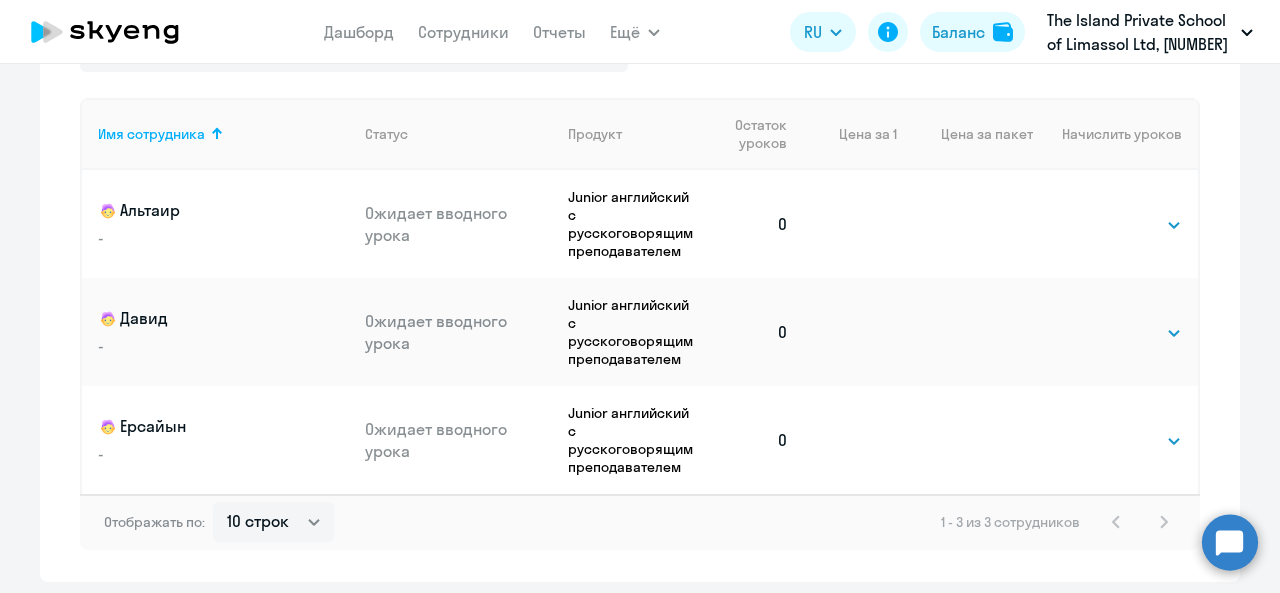 scroll, scrollTop: 902, scrollLeft: 0, axis: vertical 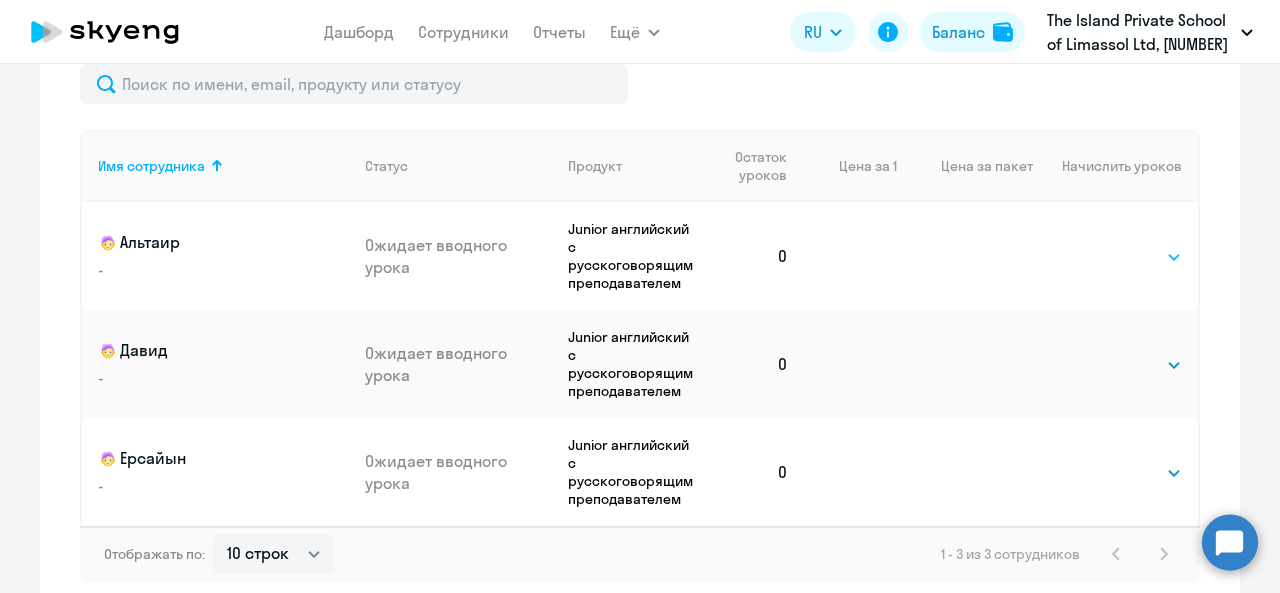 click on "Выбрать   4   8   16   32   64   96   128" 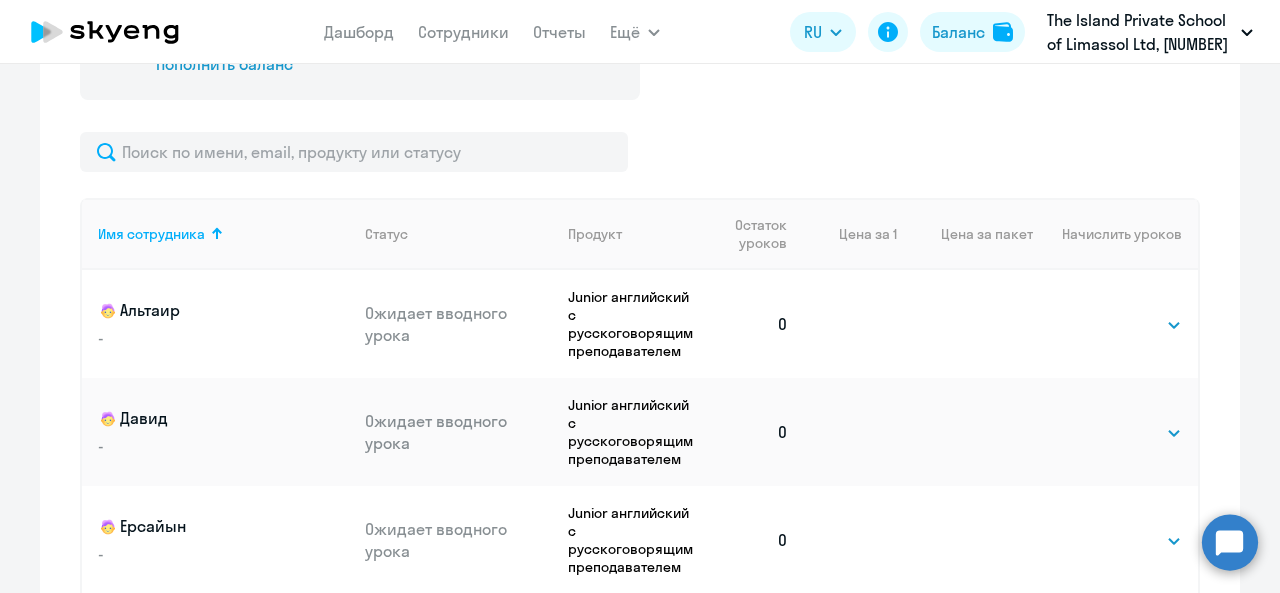 scroll, scrollTop: 802, scrollLeft: 0, axis: vertical 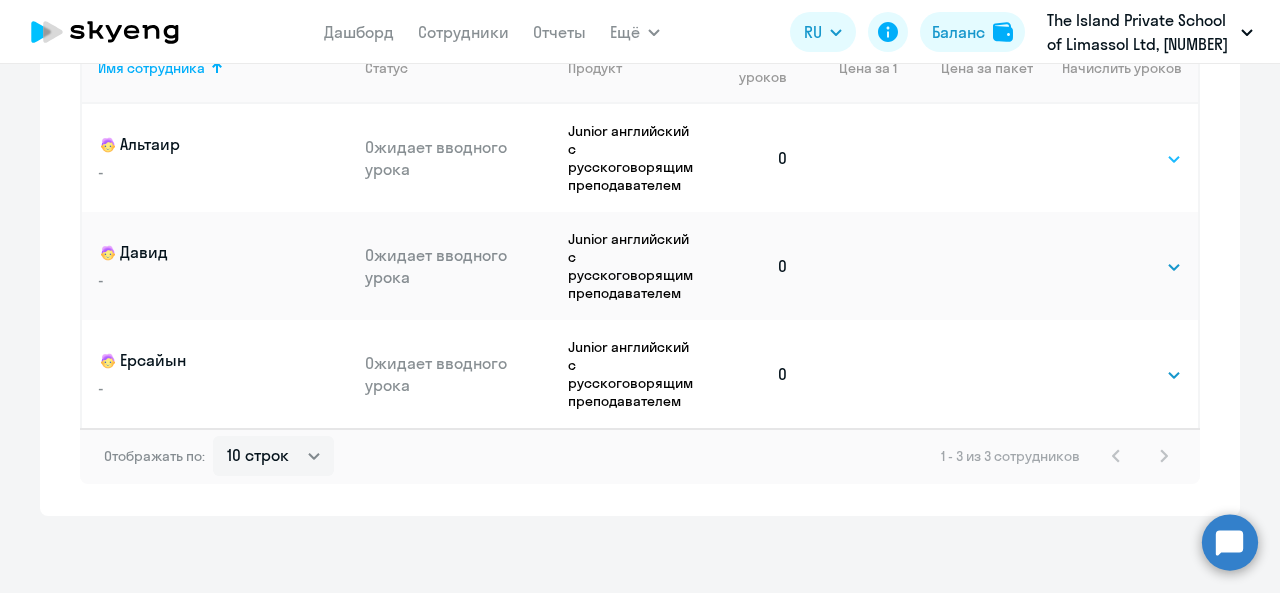 click on "Выбрать   4   8   16   32   64   96   128" 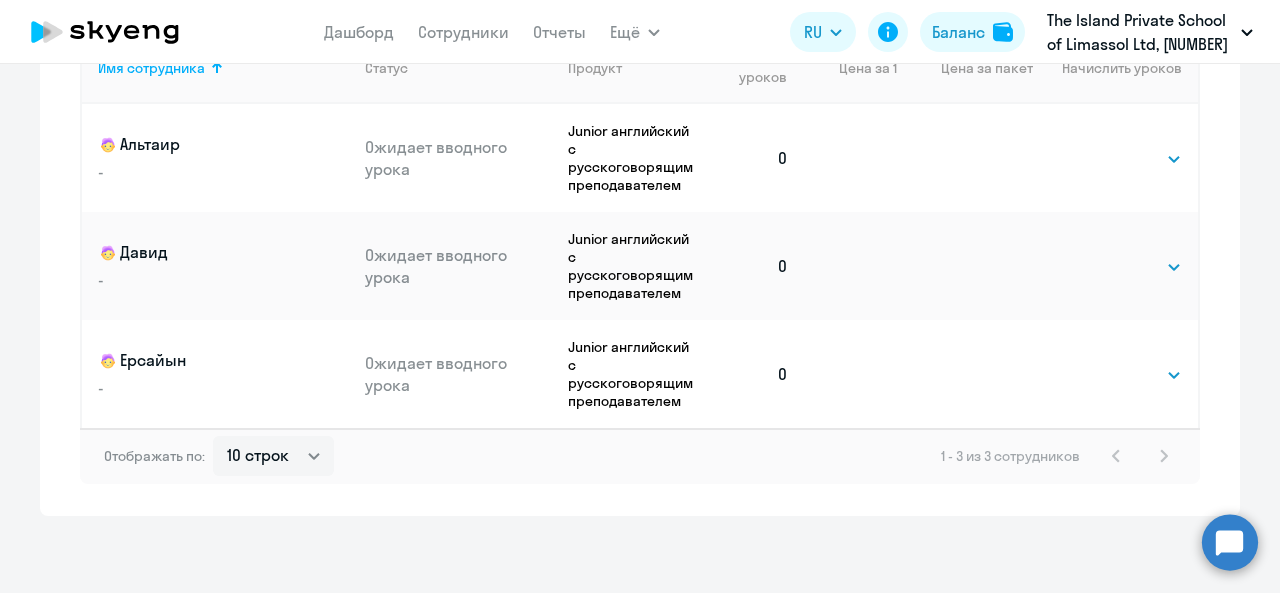 click on "Начисление и списание уроков Начисление уроков Начисление пакетов Ожидают оплаты Списание уроков Доступно для использования  [PRICE]
Пополнить баланс
Имя сотрудника   Статус   Продукт   Остаток уроков   Цена за 1   Цена за пакет   Начислить уроков   Альтаир - Ожидает вводного урока Junior английский с русскоговорящим преподавателем  0   Выбрать   4   8   16   32   64   96   128   Выбрать   Давид - Ожидает вводного урока Junior английский с русскоговорящим преподавателем  0   Выбрать   4   8   16   32   64   96   128   Выбрать   Ерсайын - Ожидает вводного урока  0   Выбрать   4   8   16   32   64   96   128" 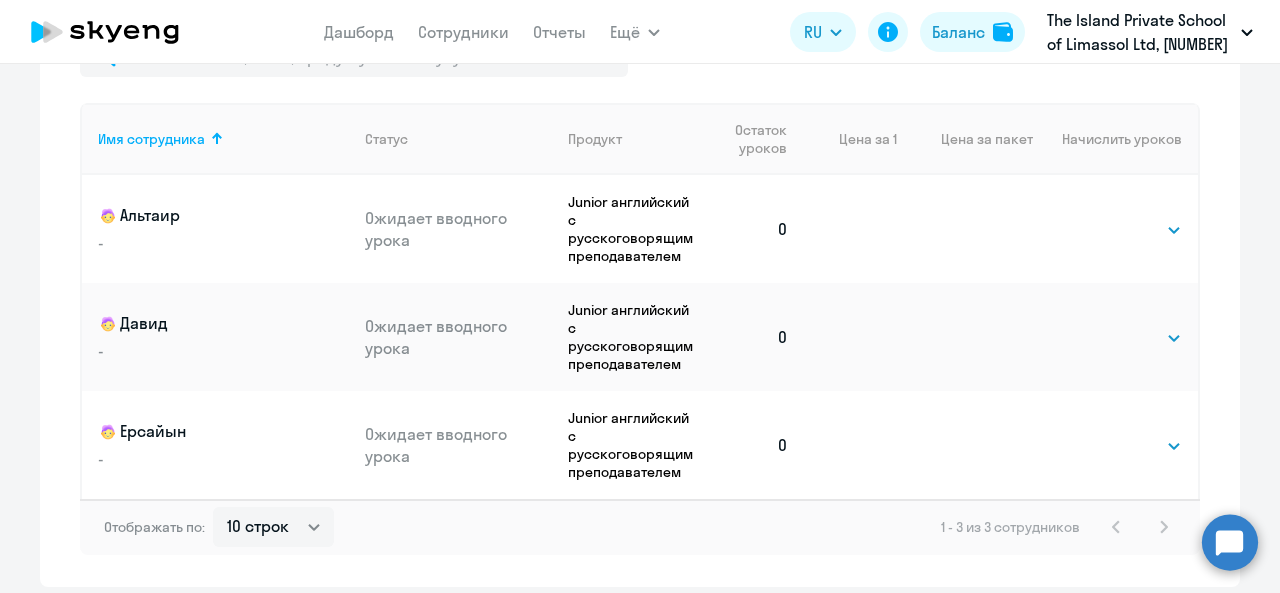 scroll, scrollTop: 900, scrollLeft: 0, axis: vertical 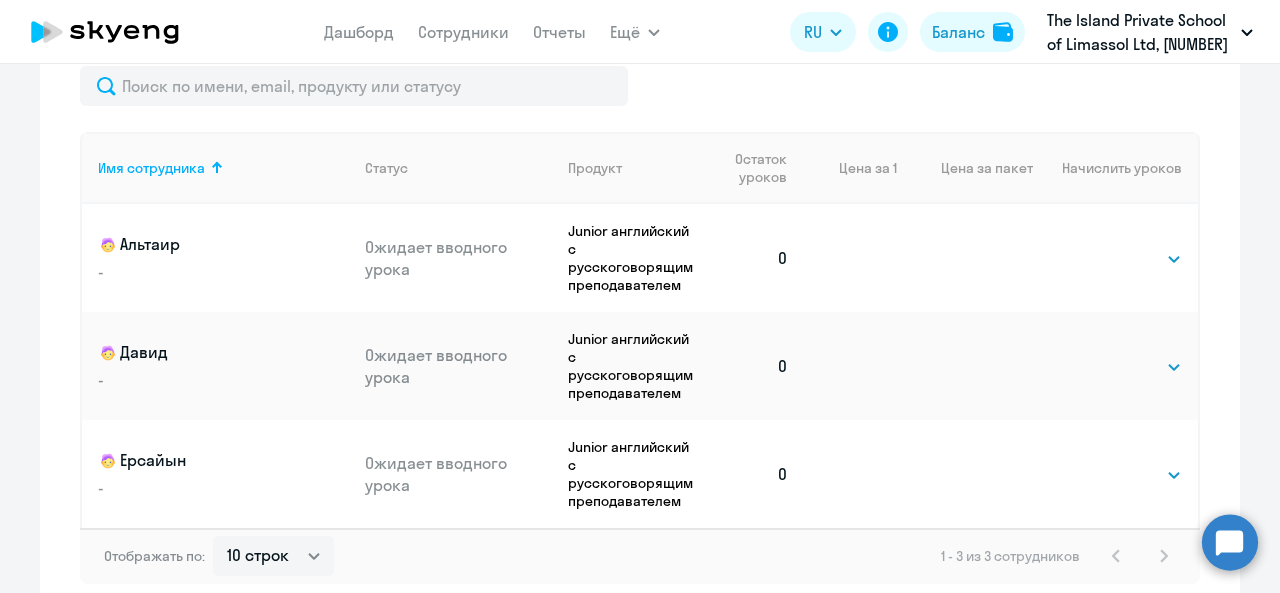 click 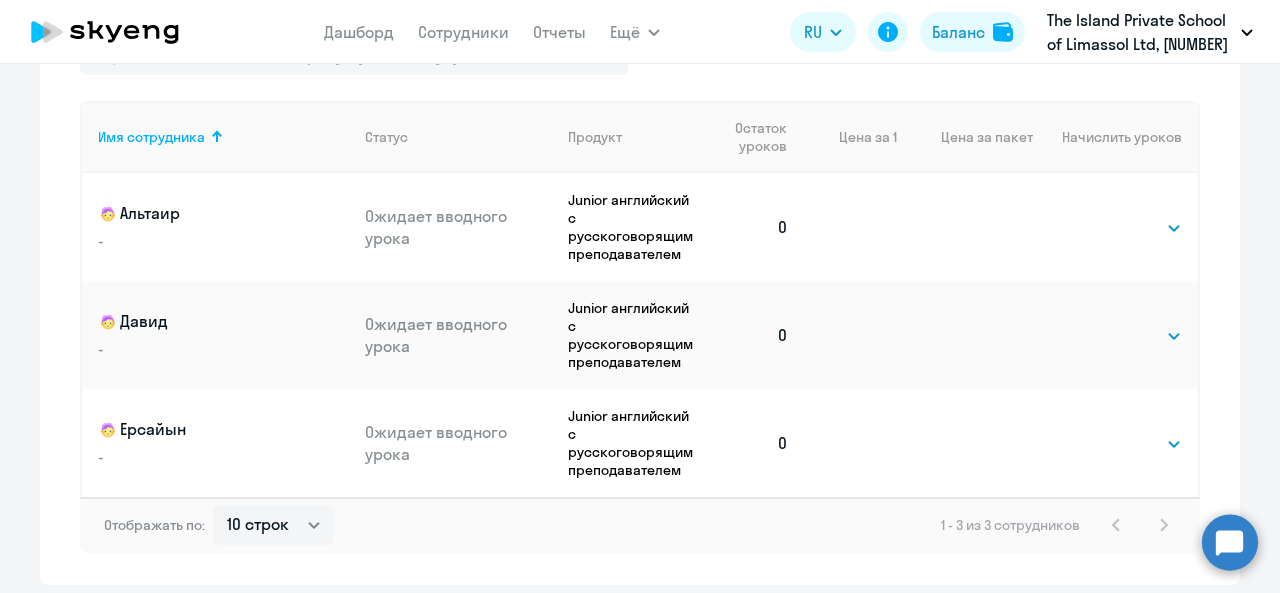 scroll, scrollTop: 1002, scrollLeft: 0, axis: vertical 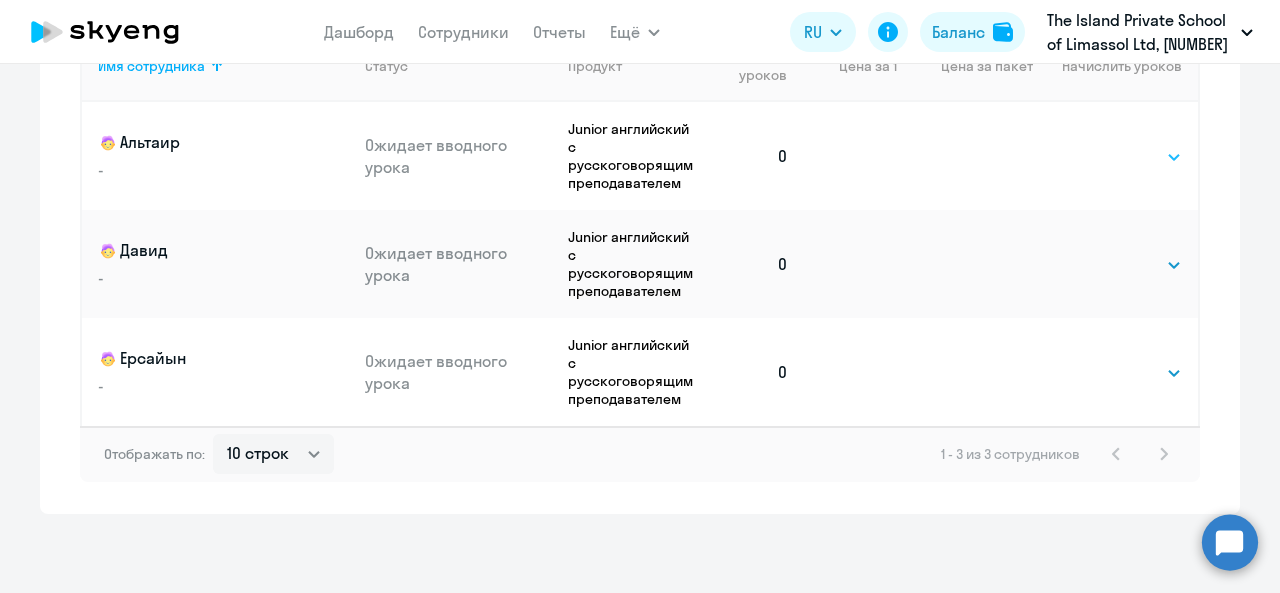 click on "Выбрать   4   8   16   32   64   96   128" 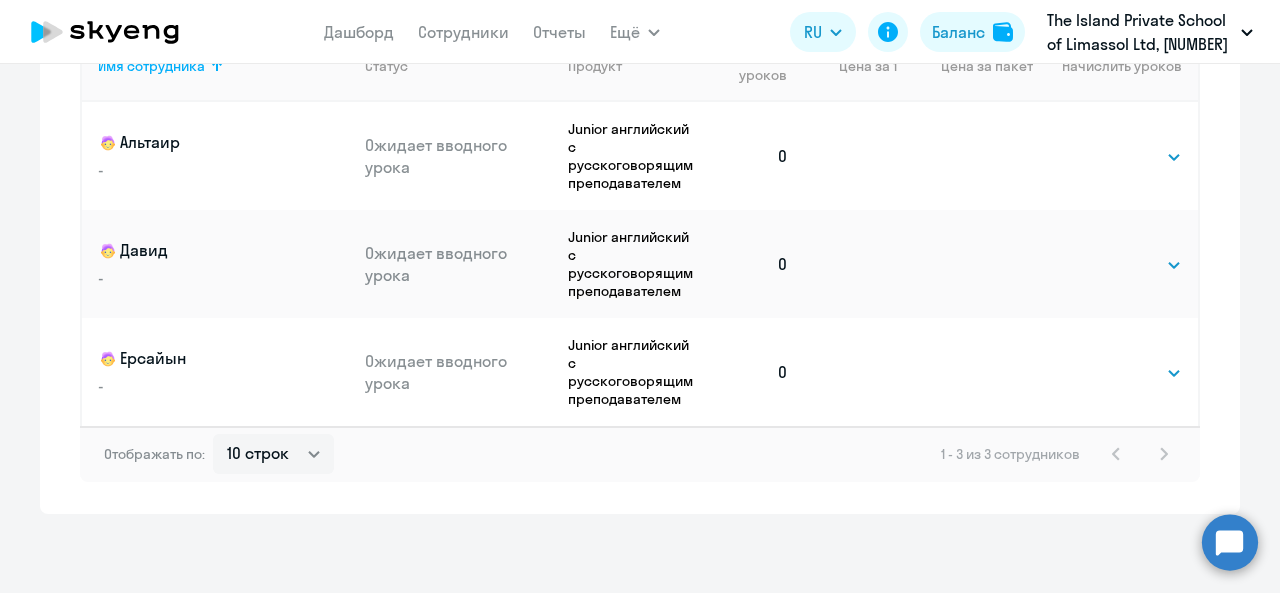 click on "Отображать по:  10 строк   30 строк   50 строк   1 - 3 из 3 сотрудников" 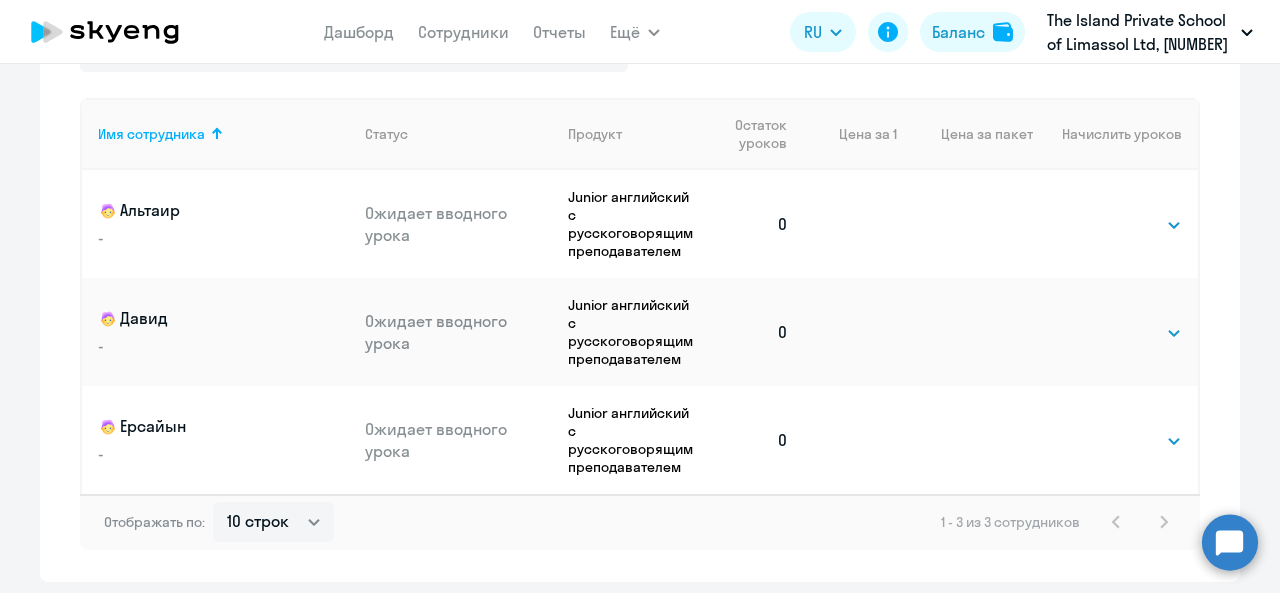 scroll, scrollTop: 902, scrollLeft: 0, axis: vertical 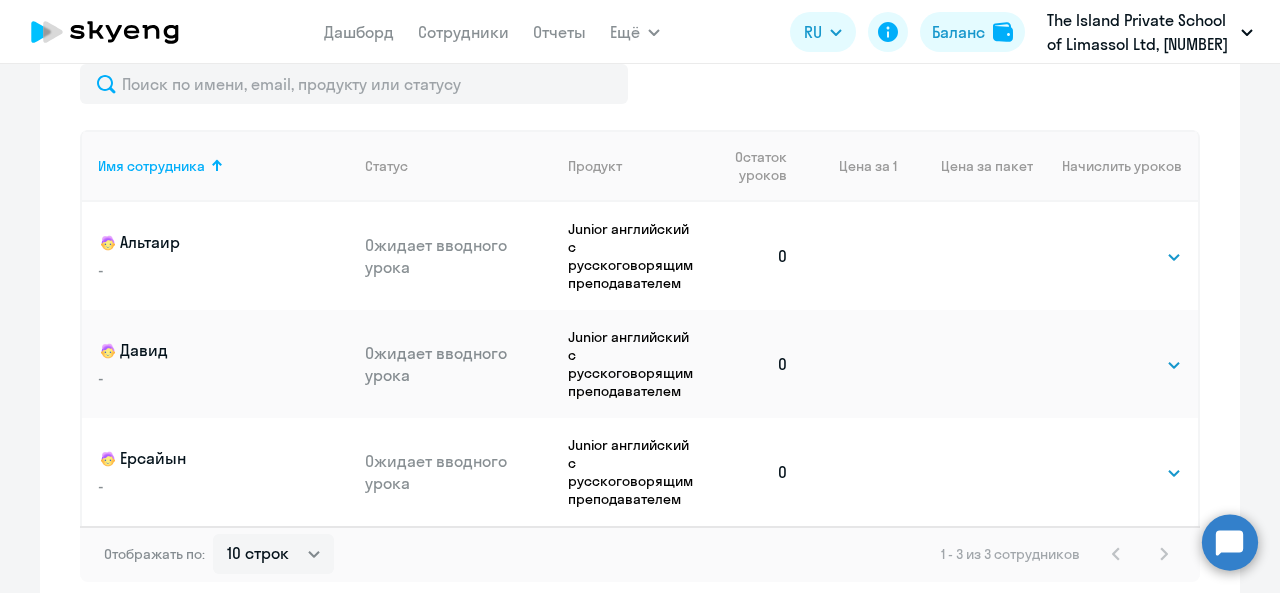 click 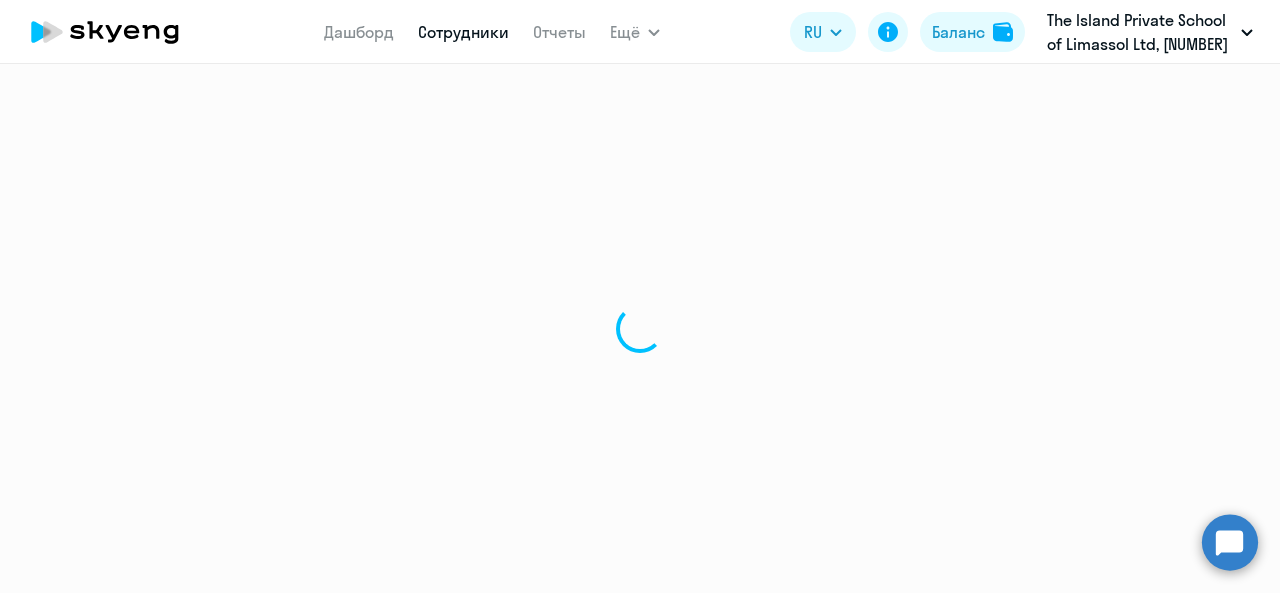 scroll, scrollTop: 0, scrollLeft: 0, axis: both 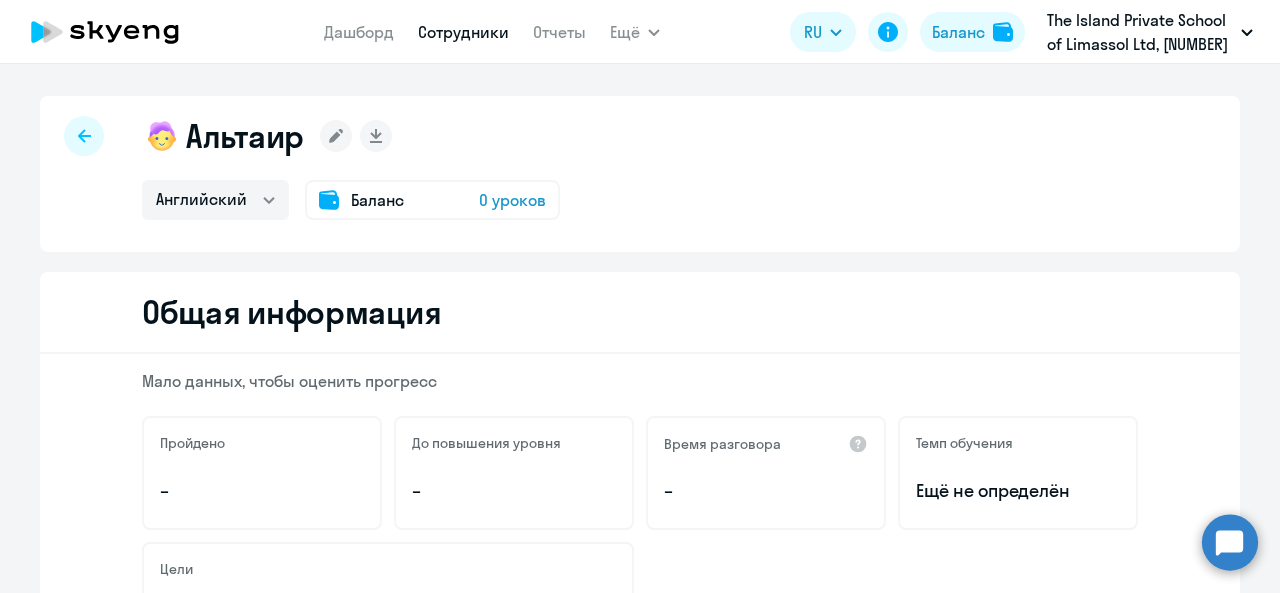 click 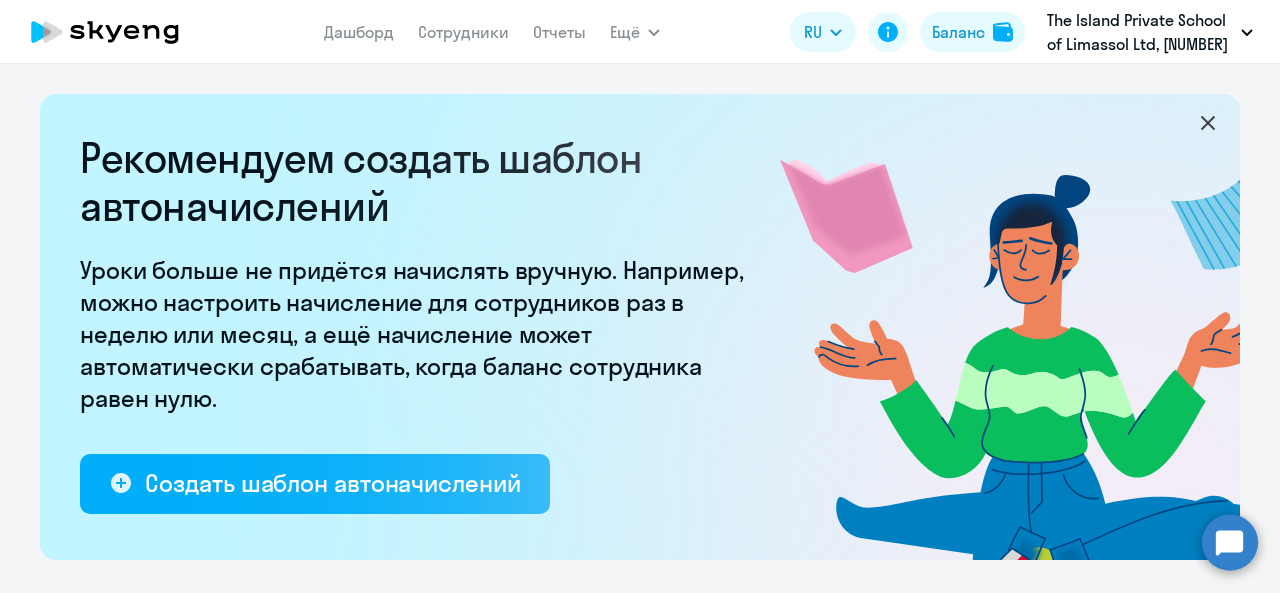 select on "10" 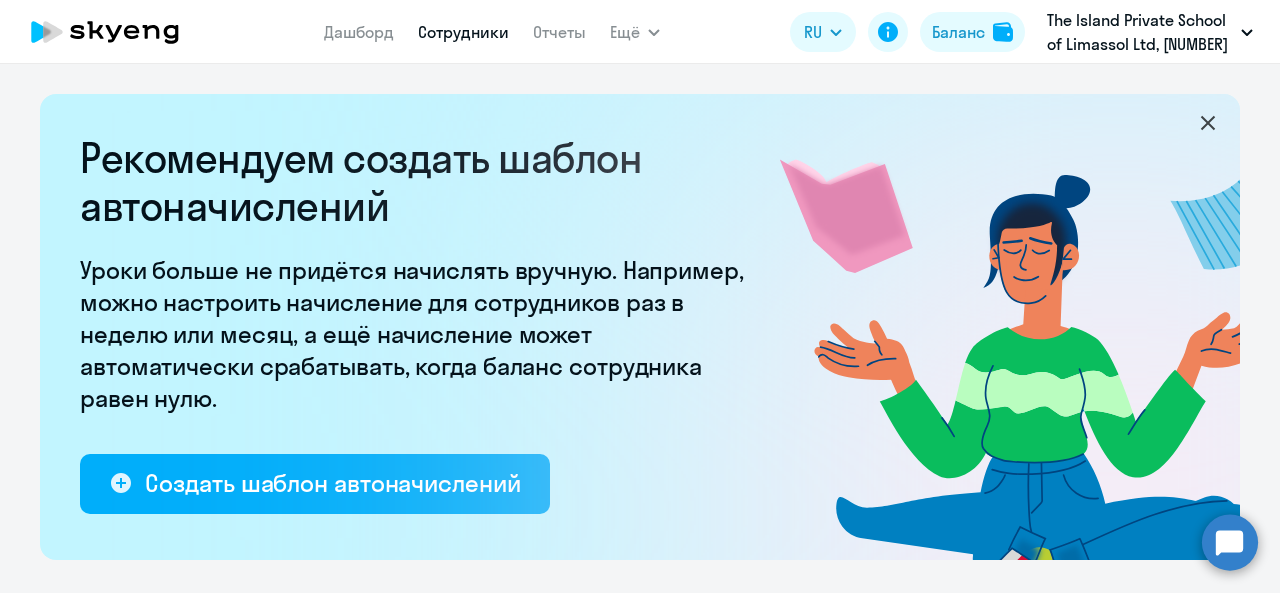 click on "Сотрудники" at bounding box center (463, 32) 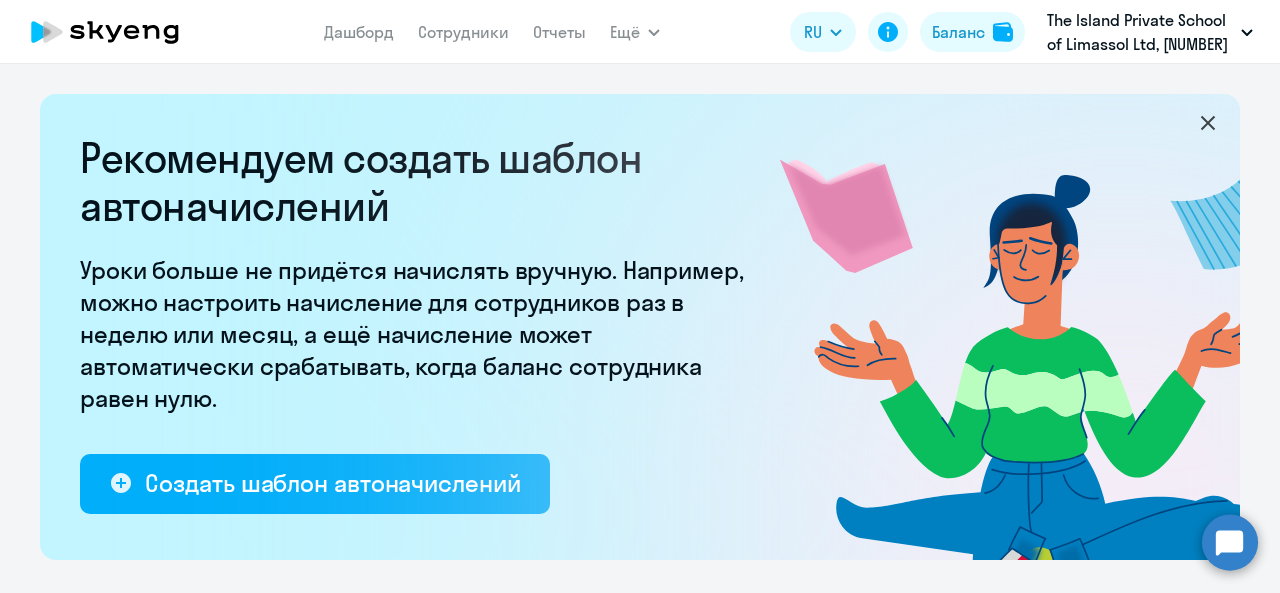 select on "30" 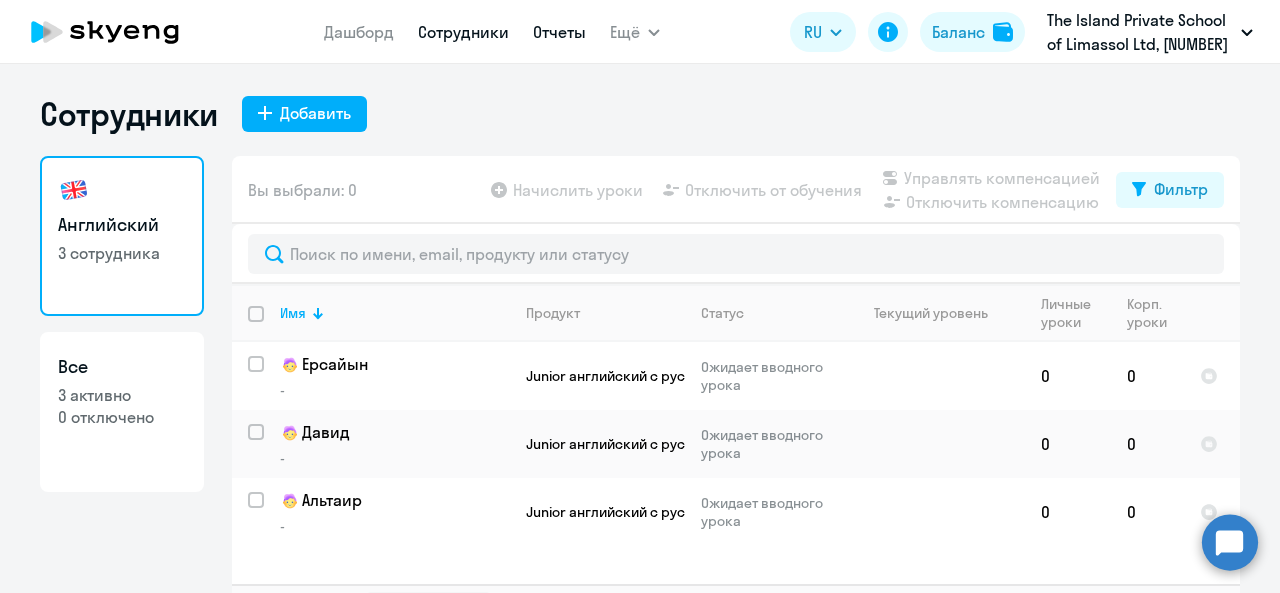 click on "Отчеты" at bounding box center (559, 32) 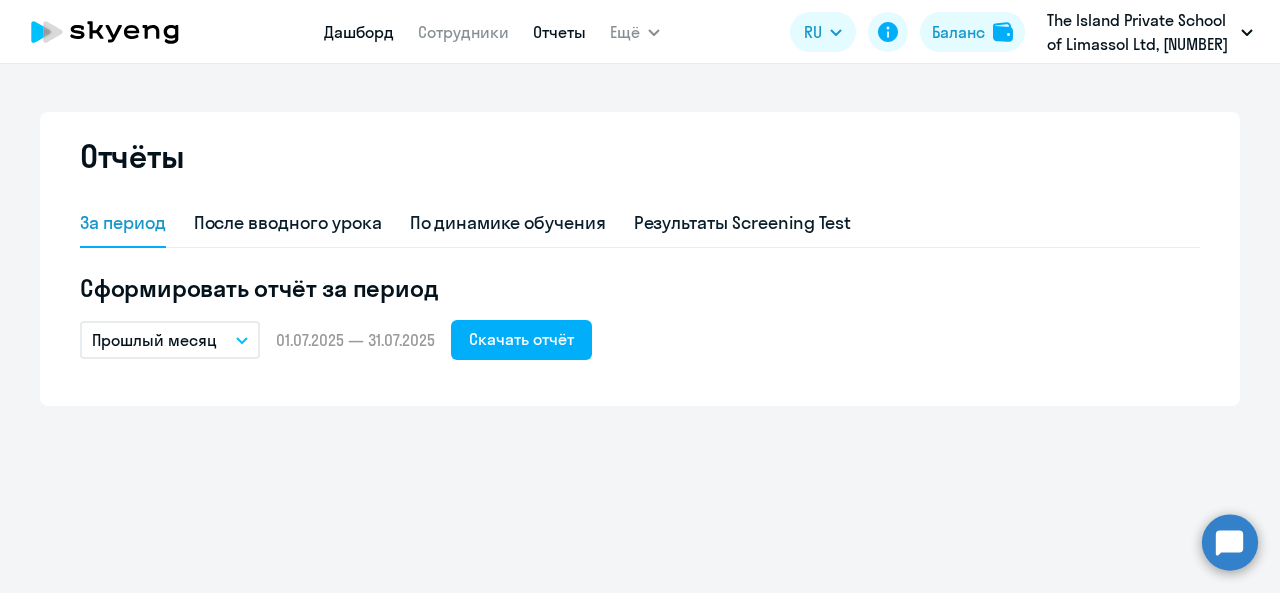 click on "Дашборд" at bounding box center (359, 32) 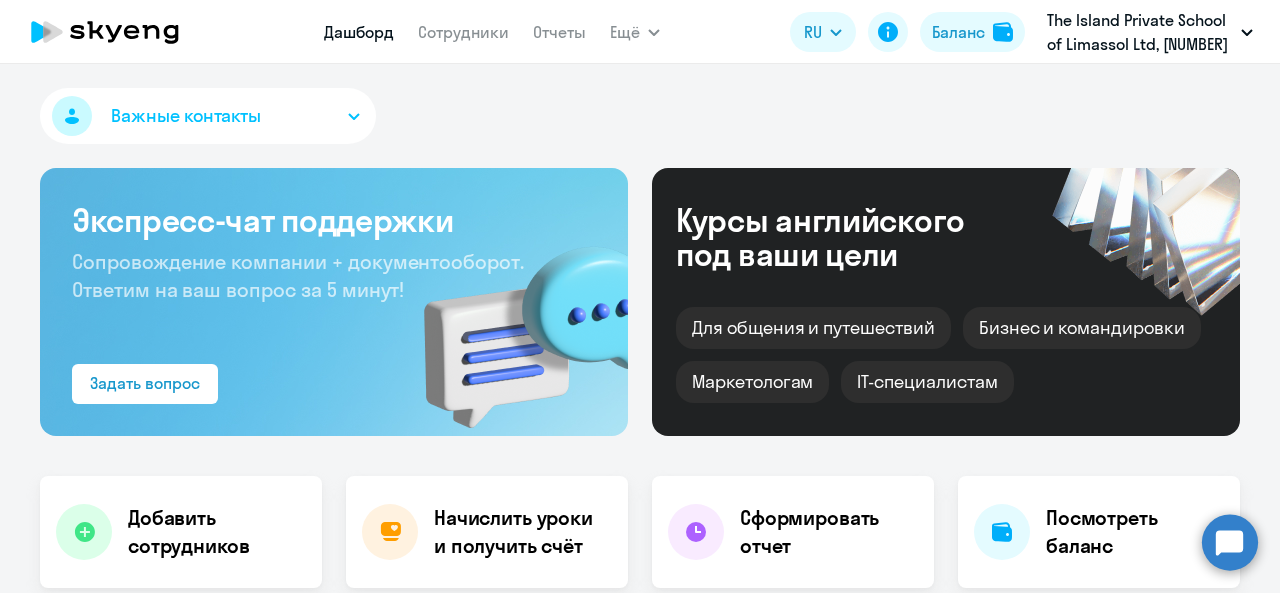 select on "30" 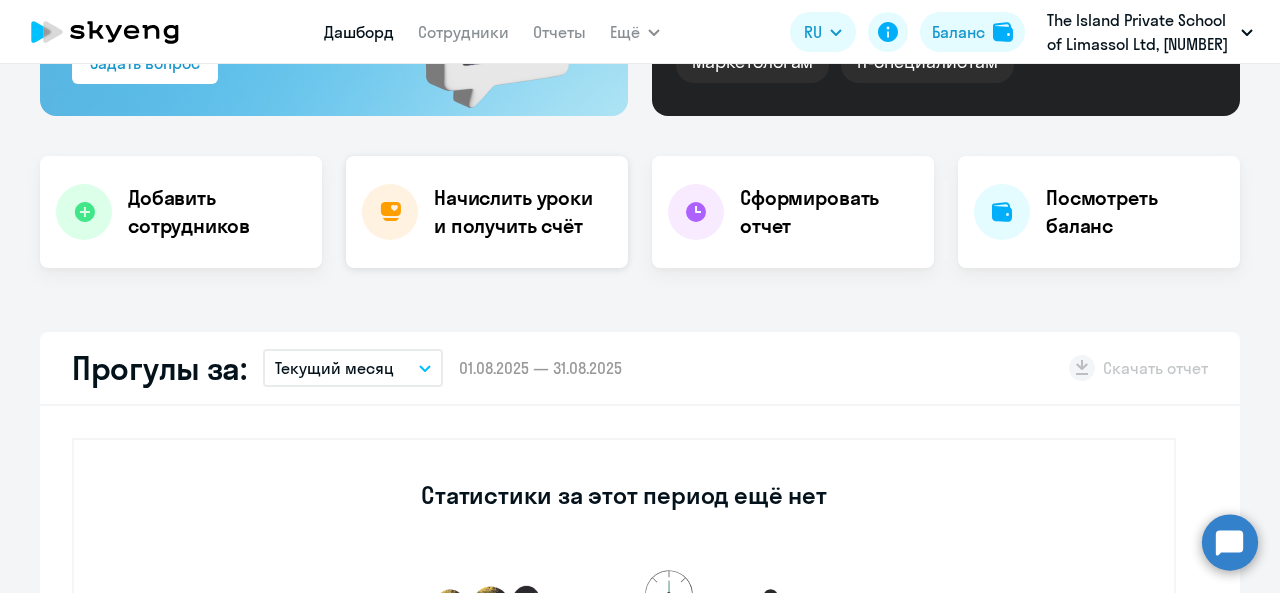 scroll, scrollTop: 400, scrollLeft: 0, axis: vertical 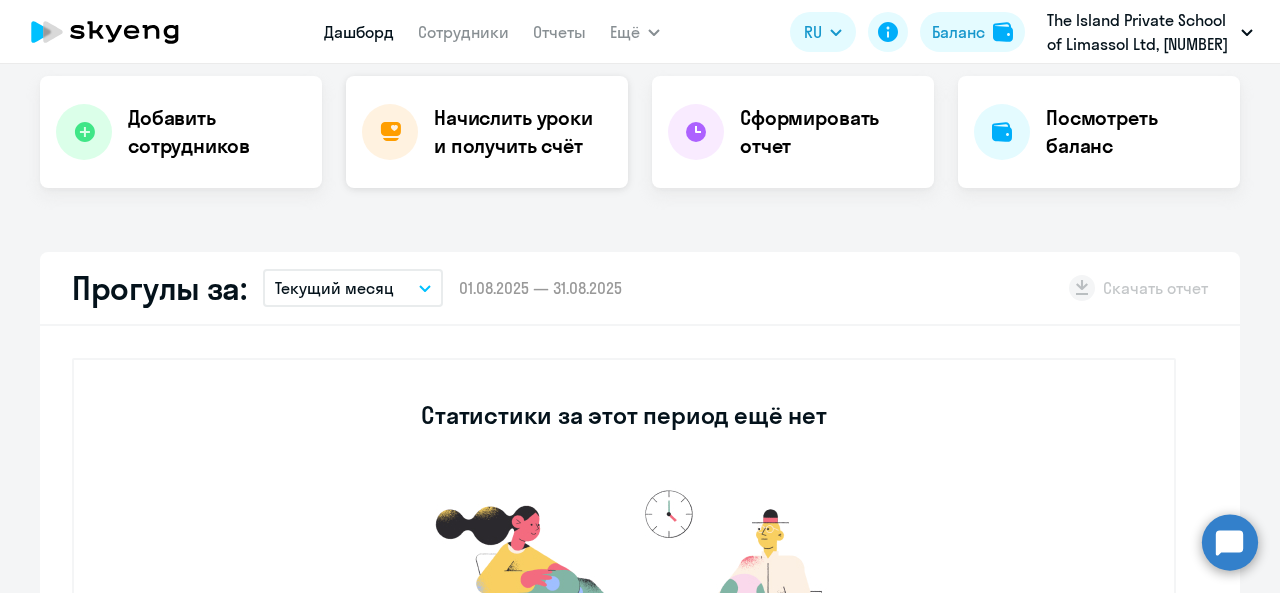 click on "Начислить уроки и получить счёт" 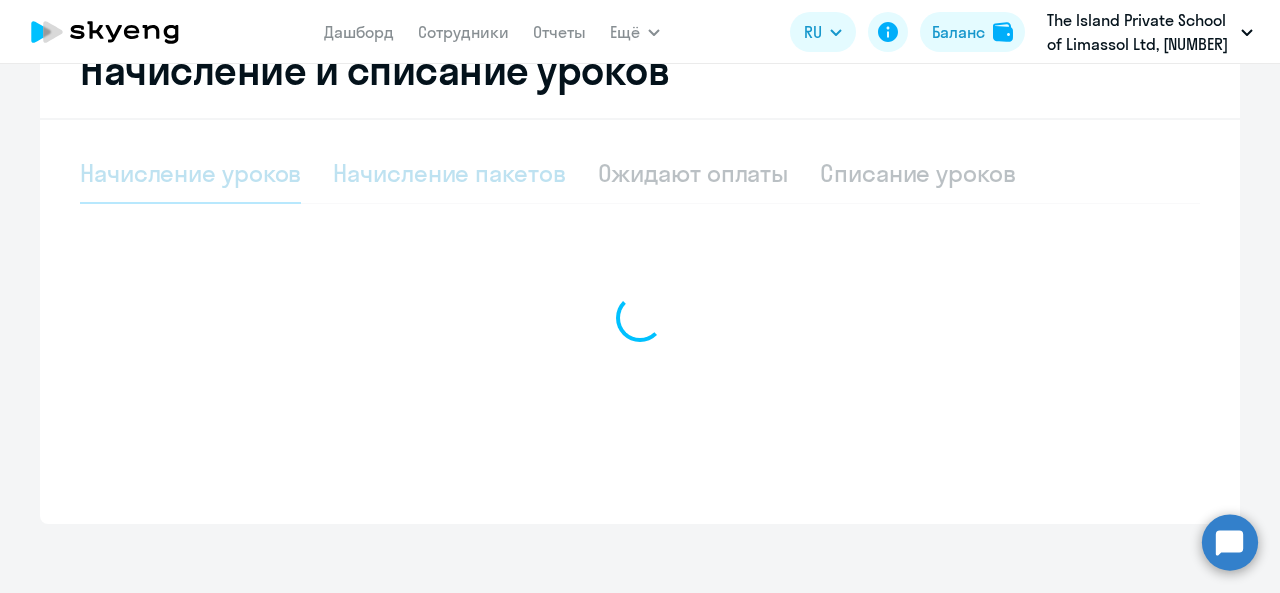 scroll, scrollTop: 578, scrollLeft: 0, axis: vertical 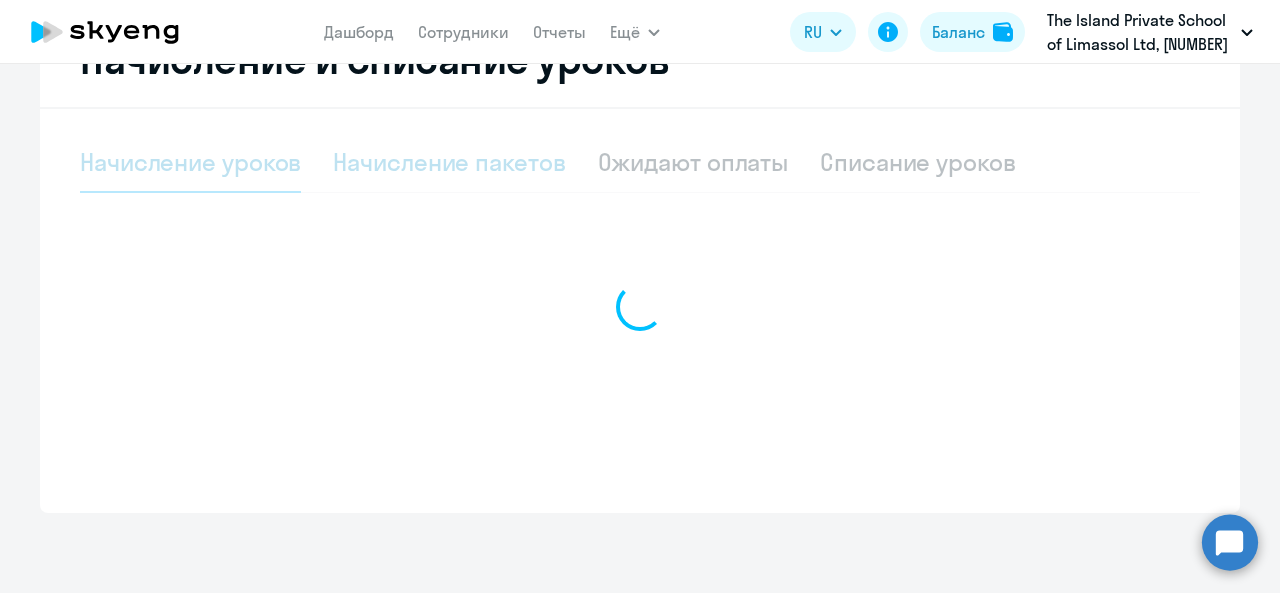 select on "10" 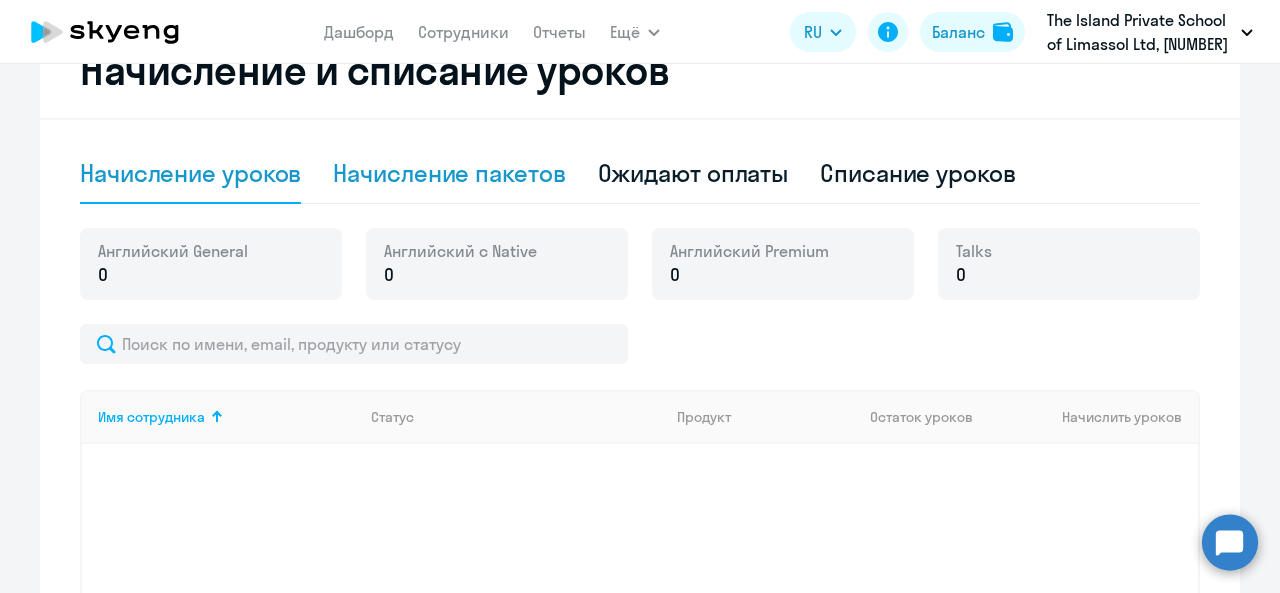 click on "Начисление пакетов" 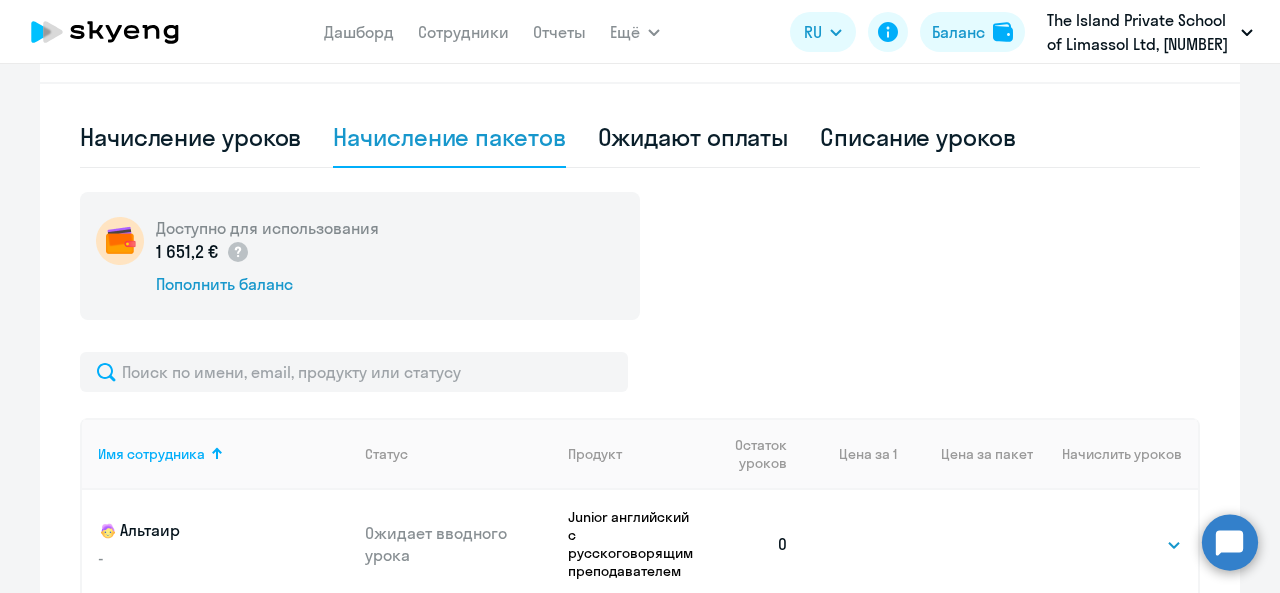 scroll, scrollTop: 478, scrollLeft: 0, axis: vertical 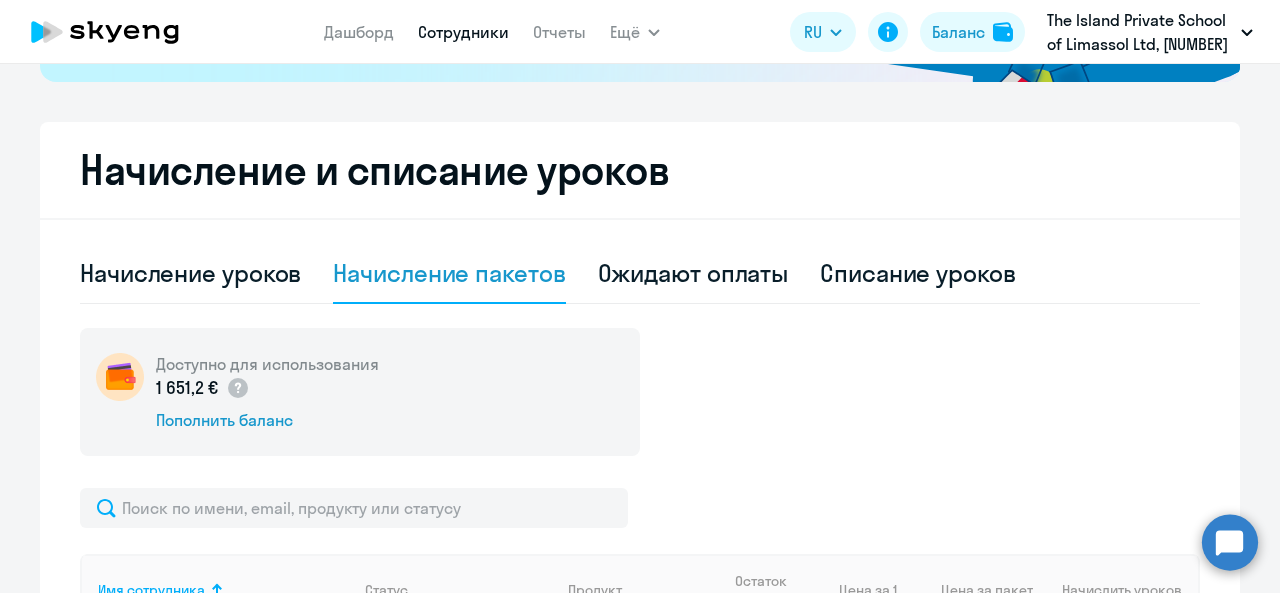 click on "Сотрудники" at bounding box center (463, 32) 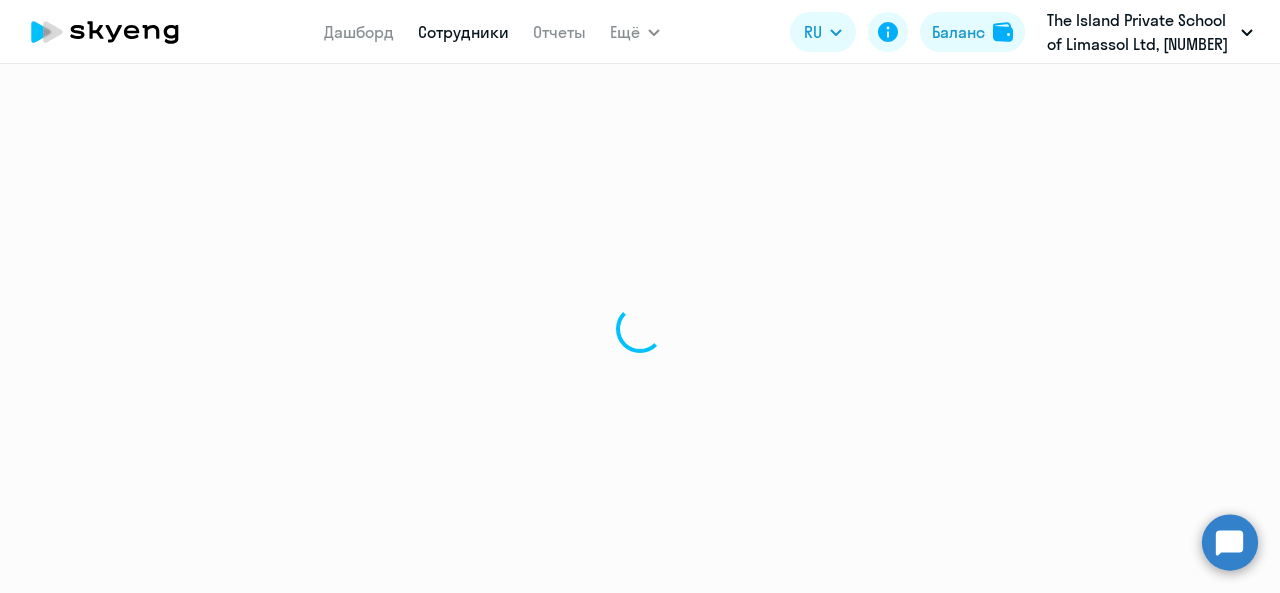 scroll, scrollTop: 0, scrollLeft: 0, axis: both 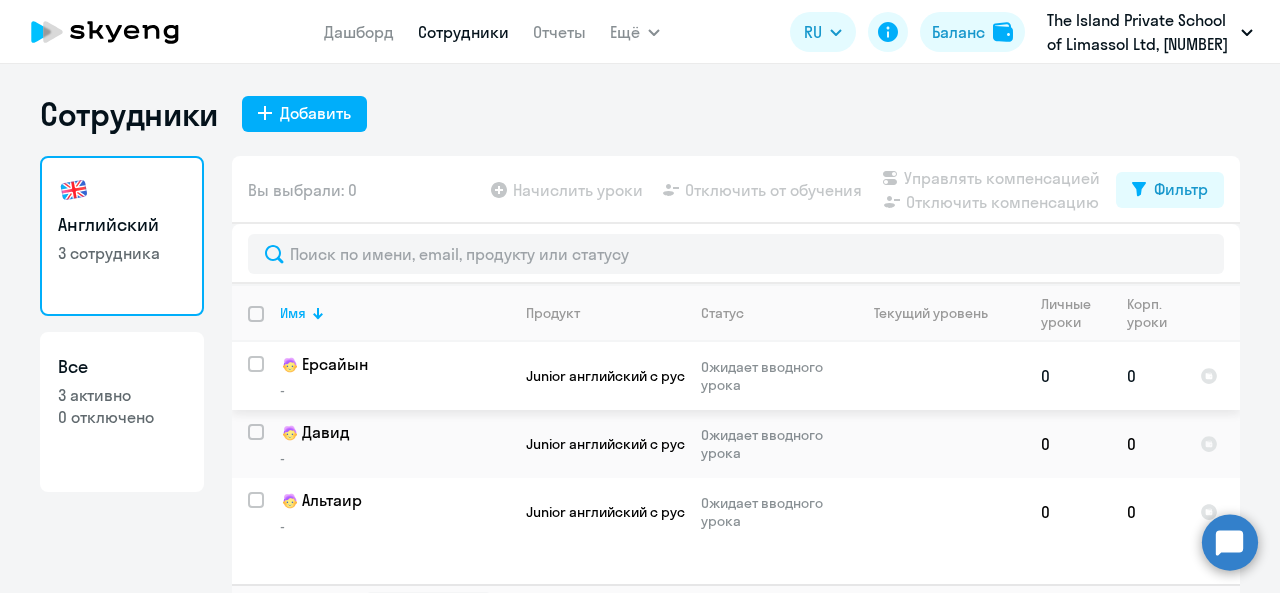 click at bounding box center (268, 376) 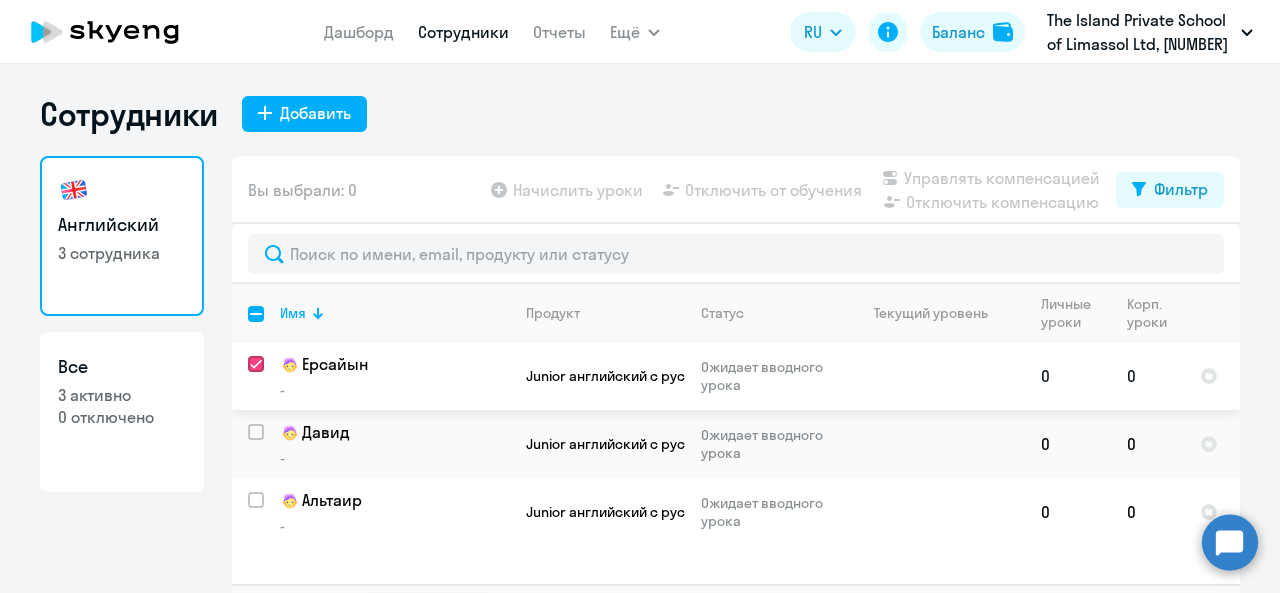 checkbox on "true" 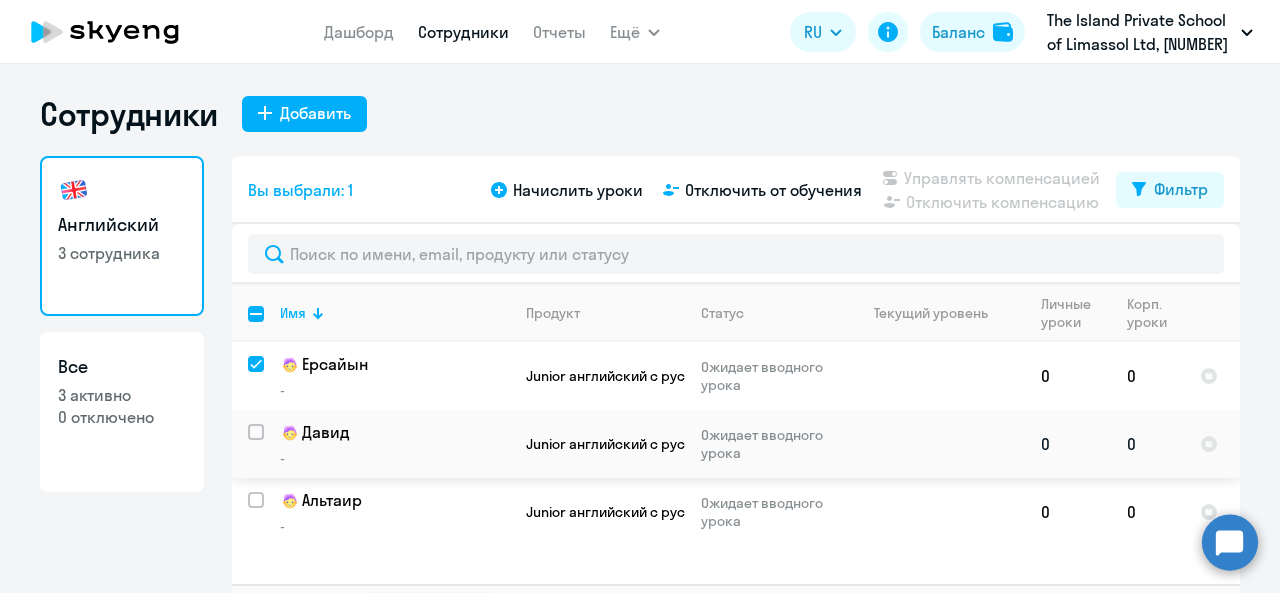 click at bounding box center (268, 444) 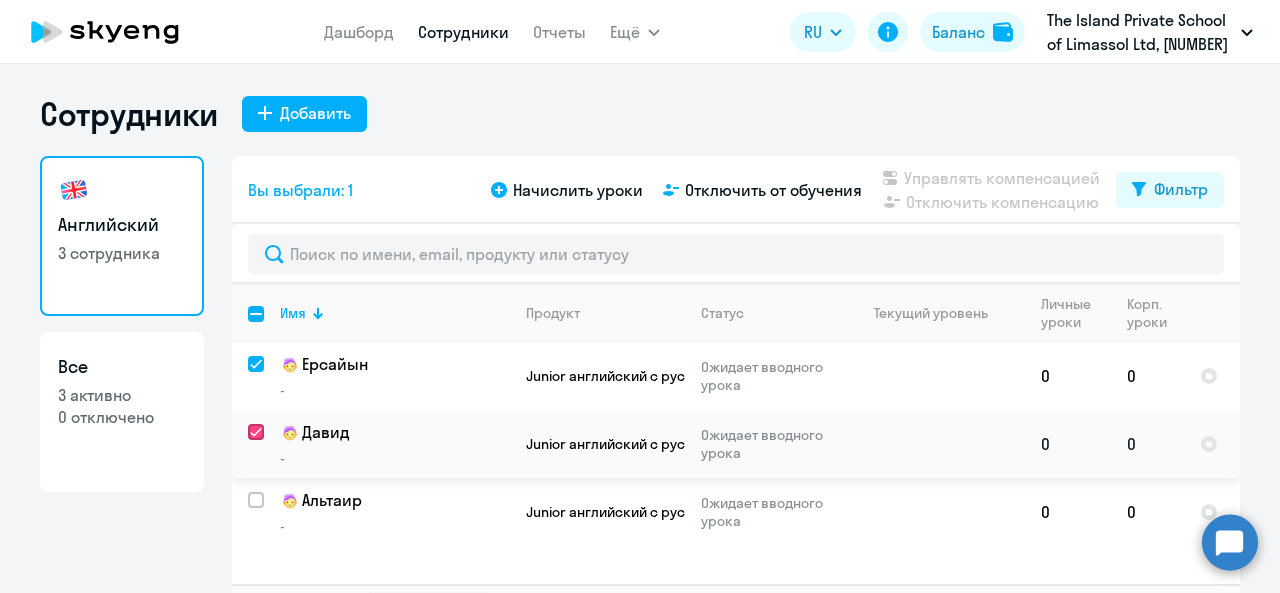 checkbox on "true" 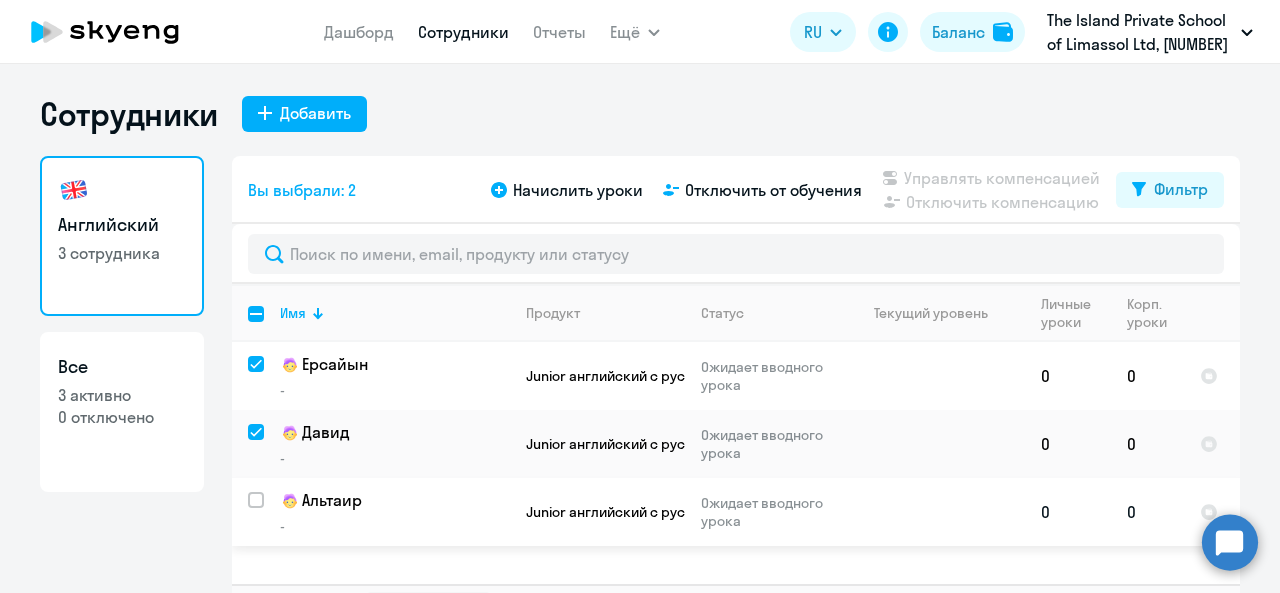 click at bounding box center [268, 512] 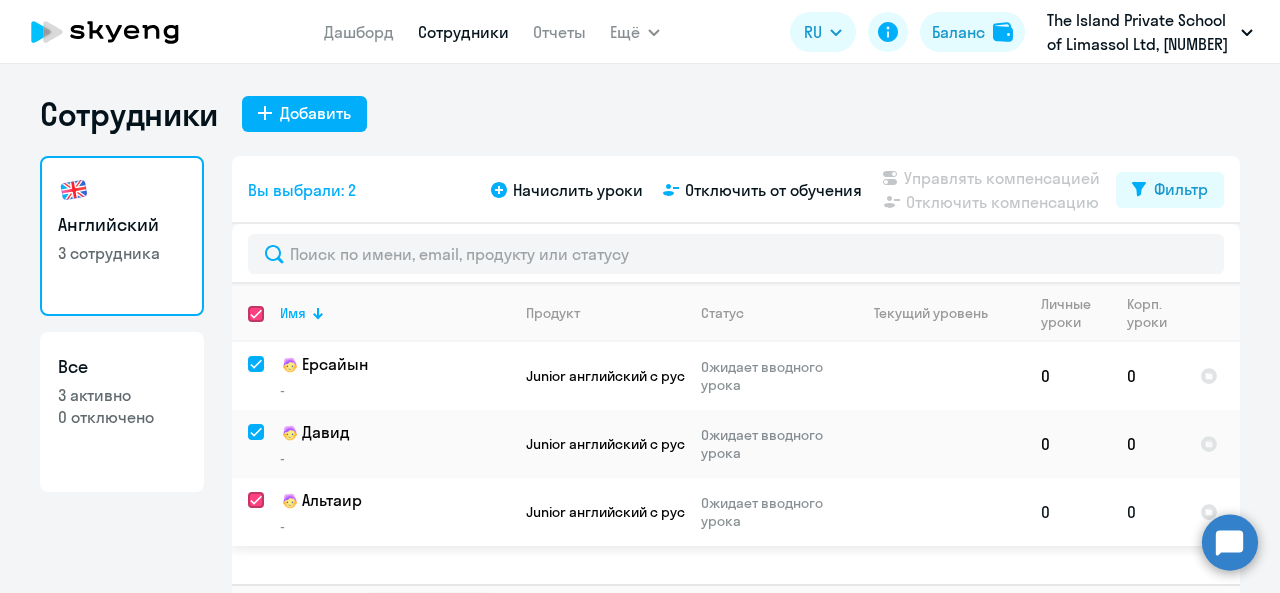 checkbox on "true" 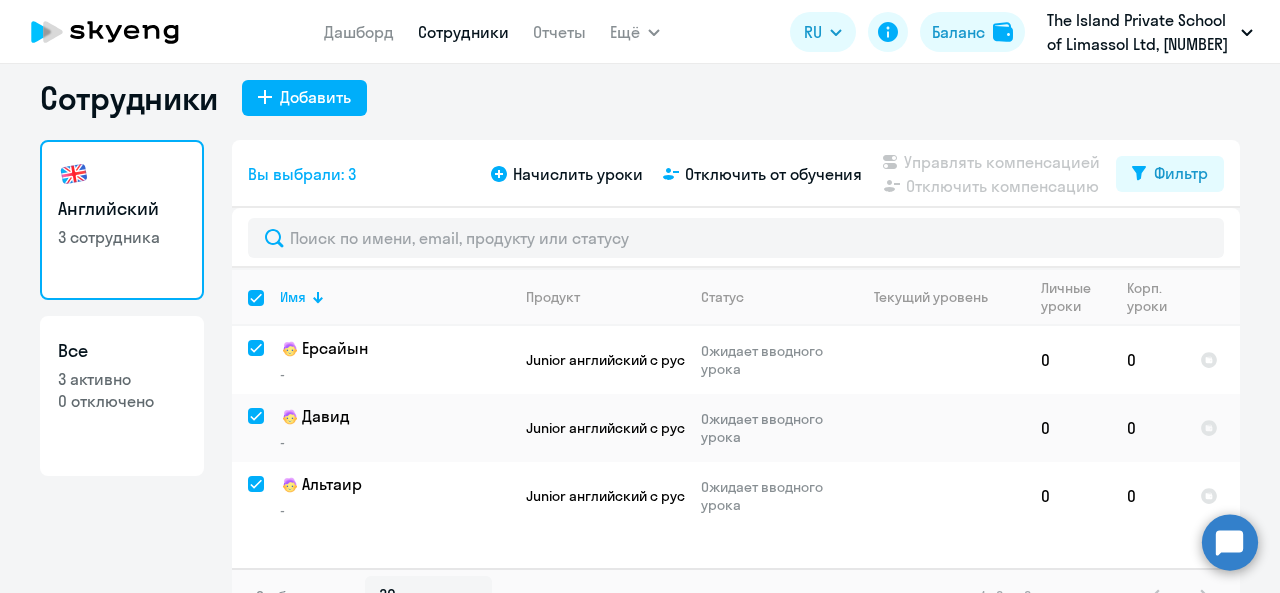 scroll, scrollTop: 0, scrollLeft: 0, axis: both 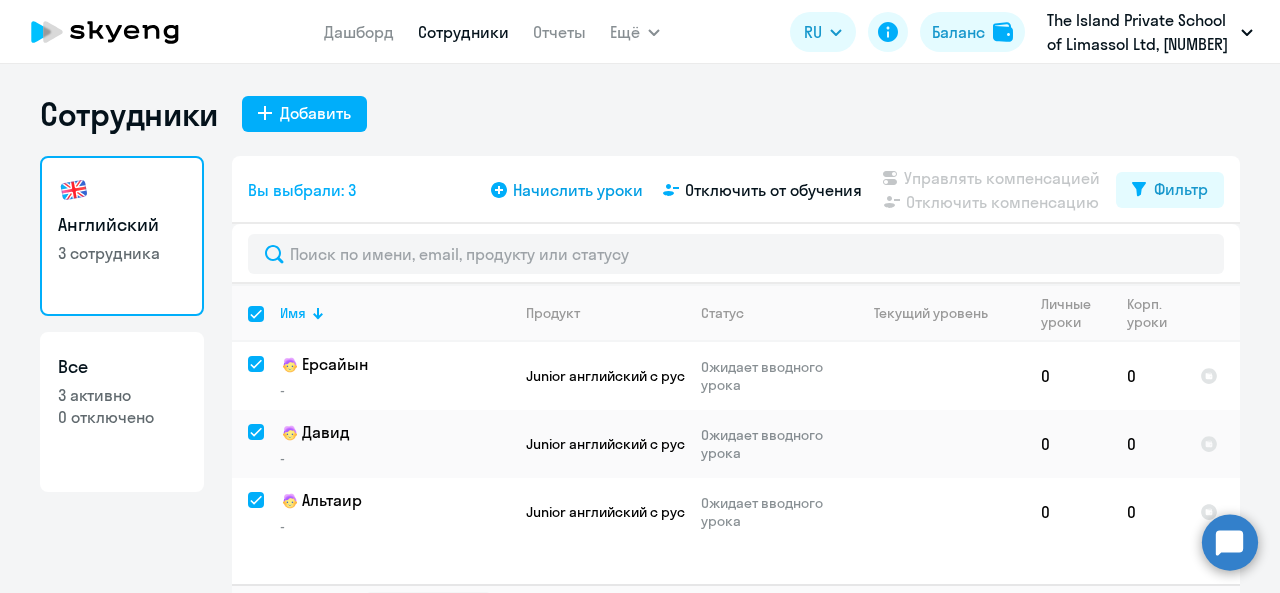 click on "Начислить уроки" 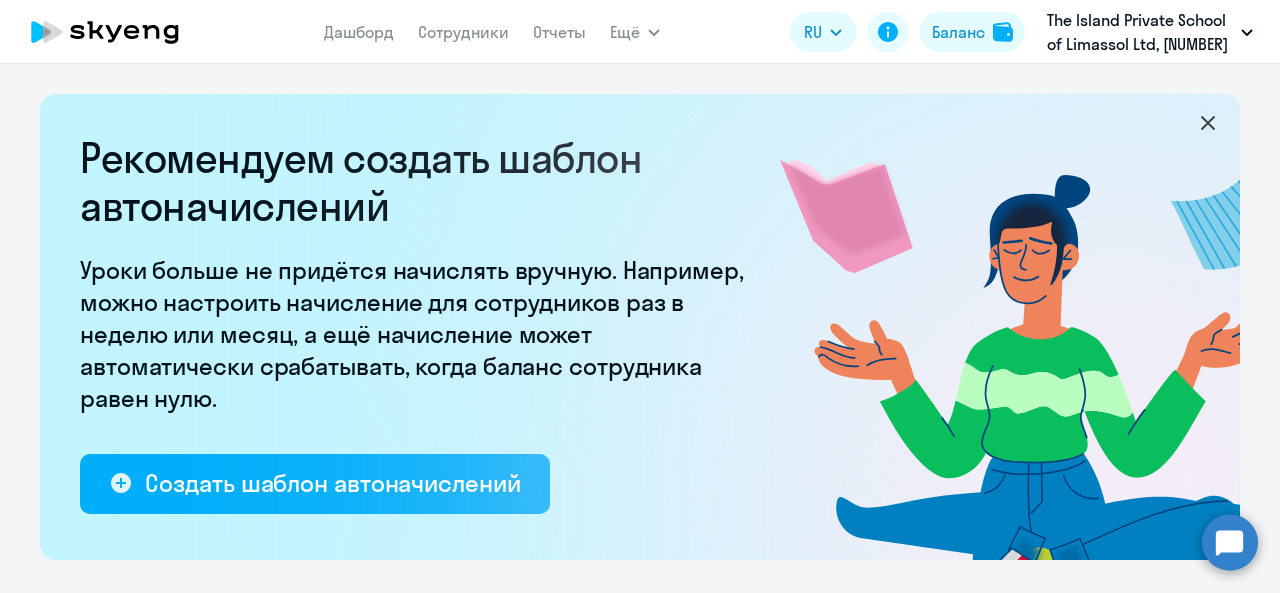 select on "10" 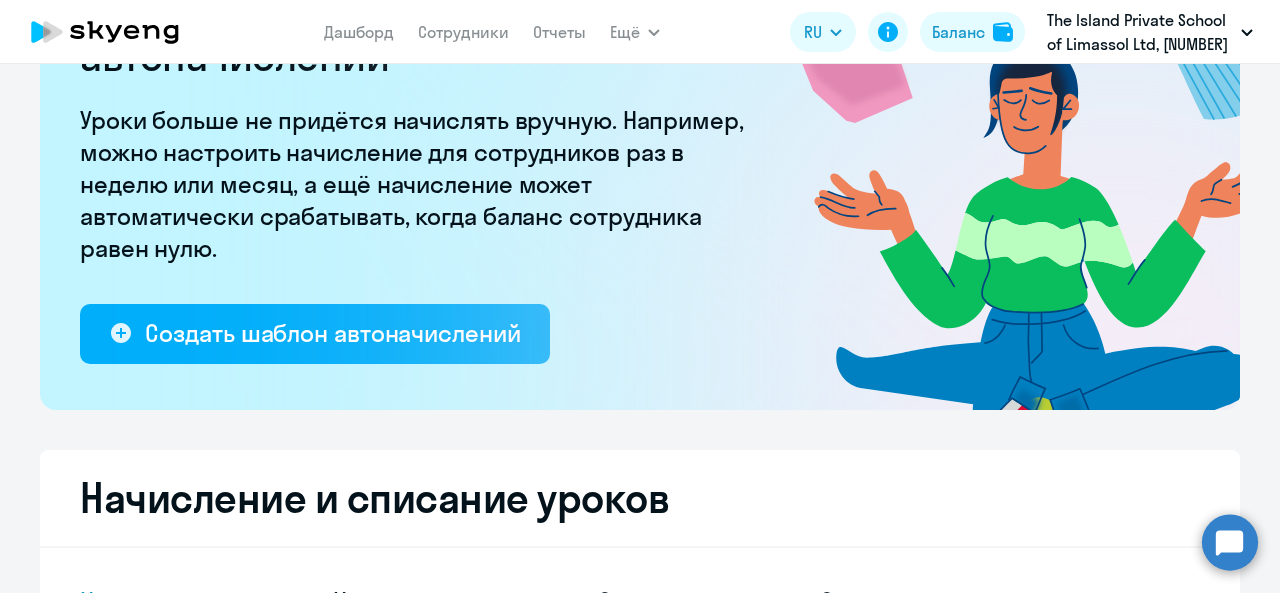 scroll, scrollTop: 0, scrollLeft: 0, axis: both 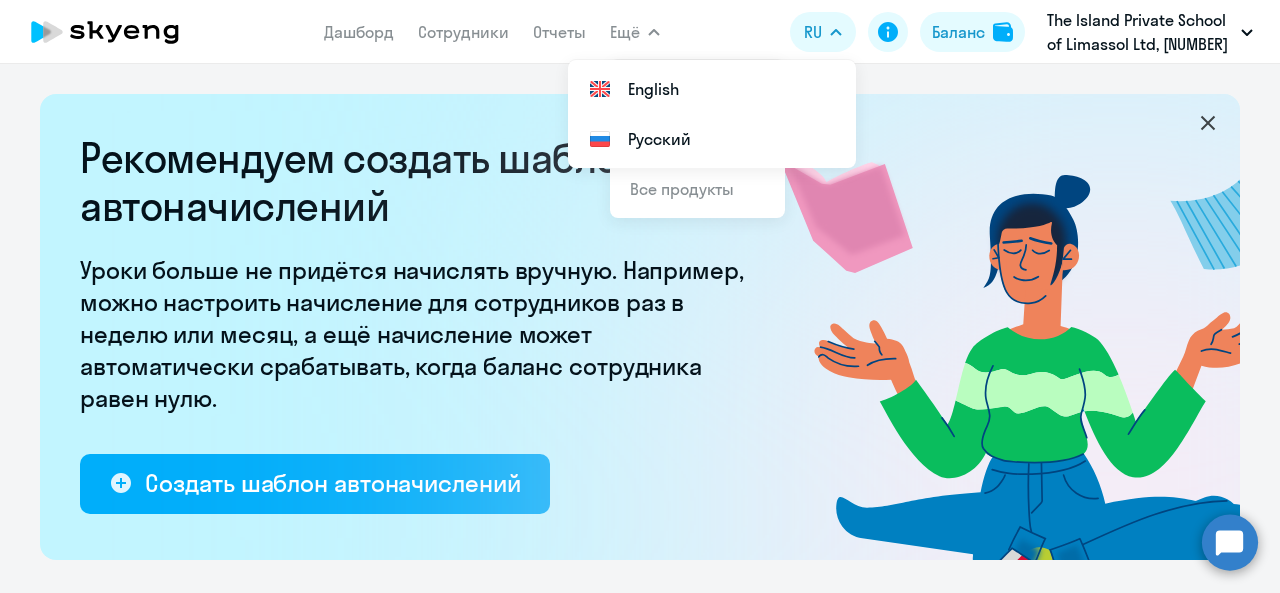 click 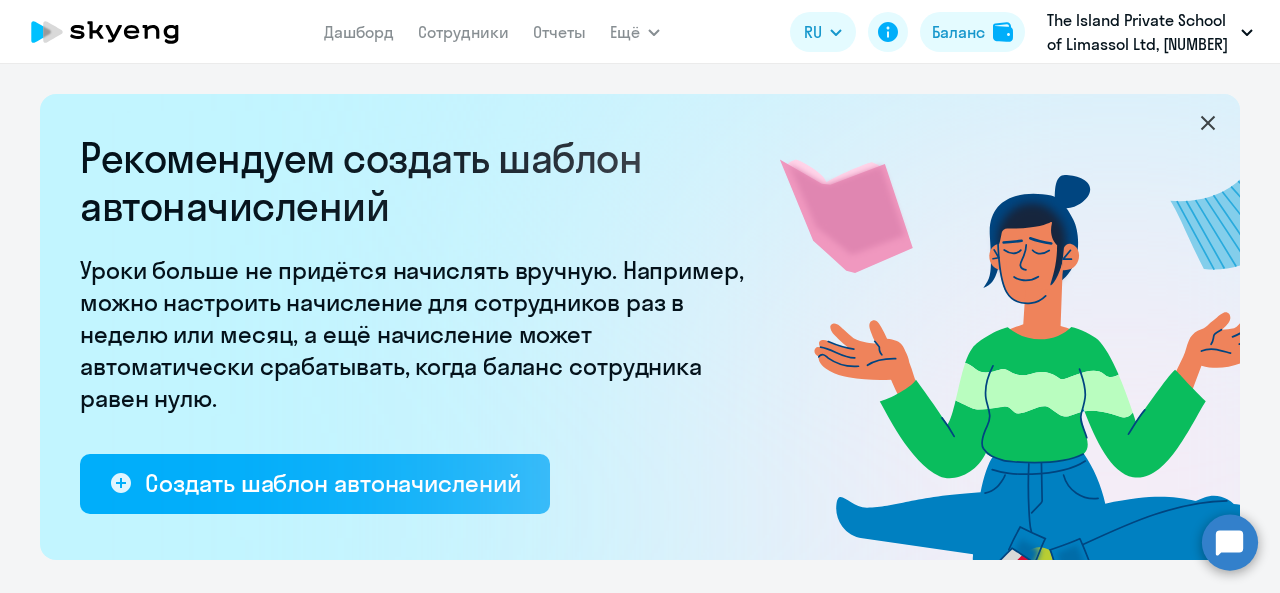 click 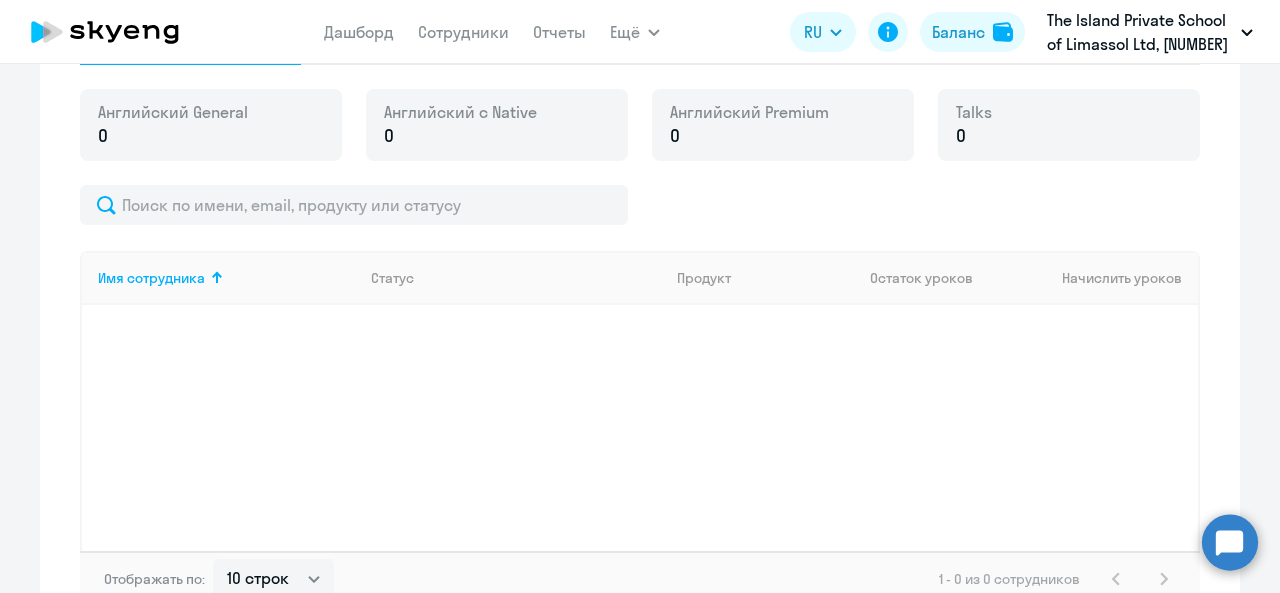 scroll, scrollTop: 374, scrollLeft: 0, axis: vertical 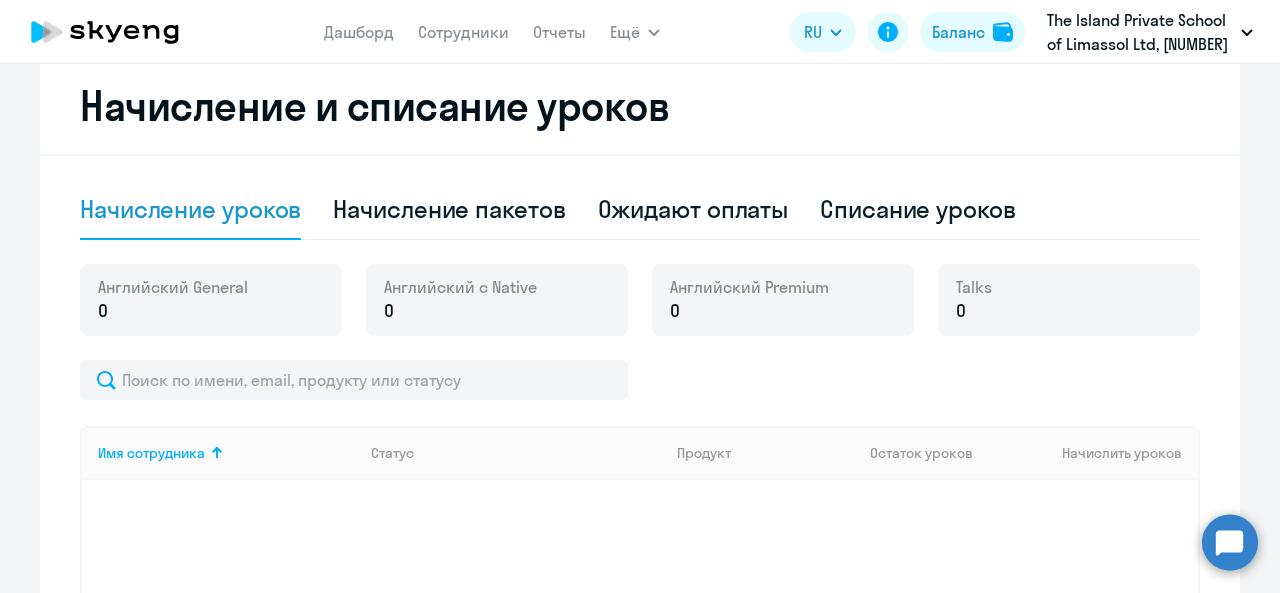 click on "Начисление и списание уроков" 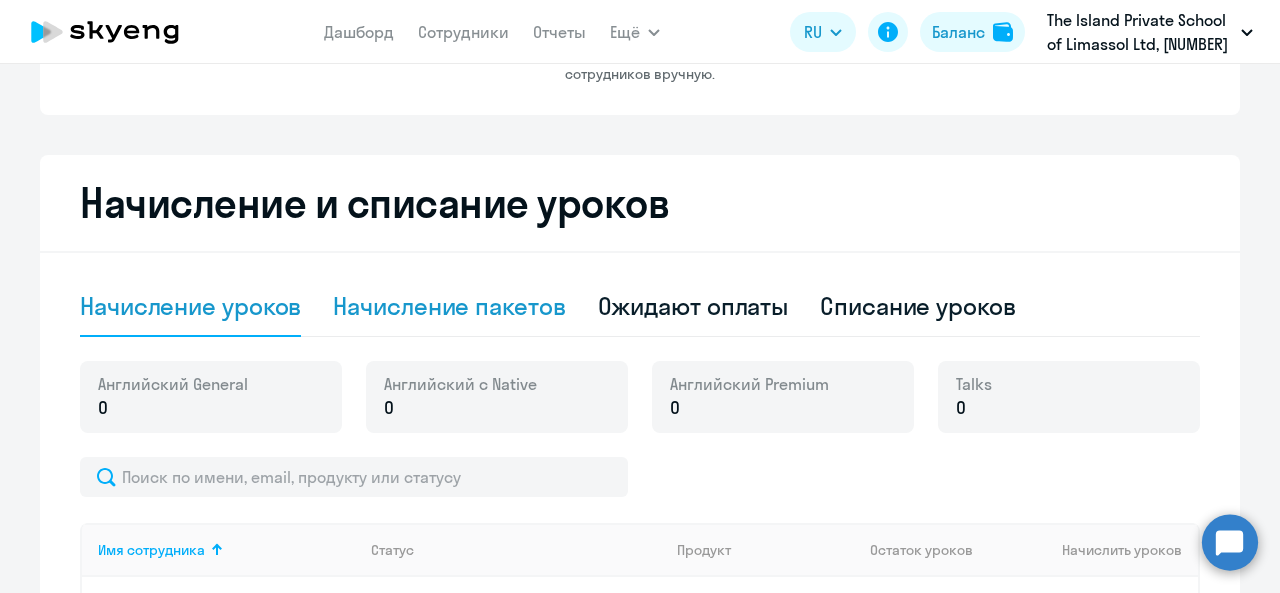 scroll, scrollTop: 300, scrollLeft: 0, axis: vertical 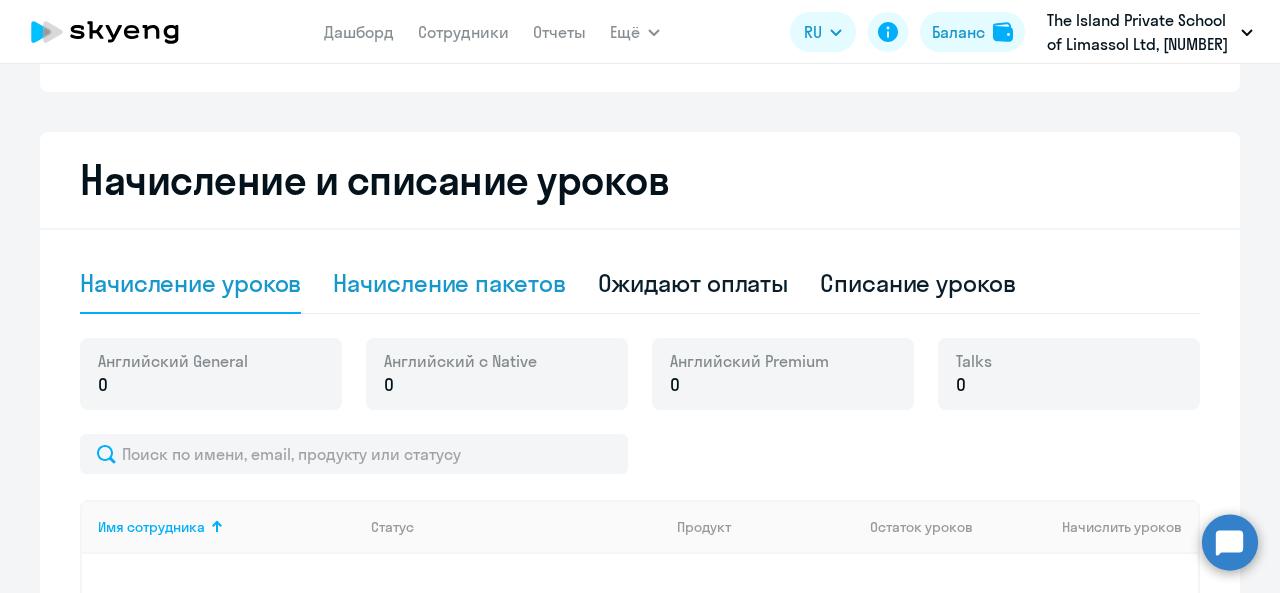 click on "Начисление пакетов" 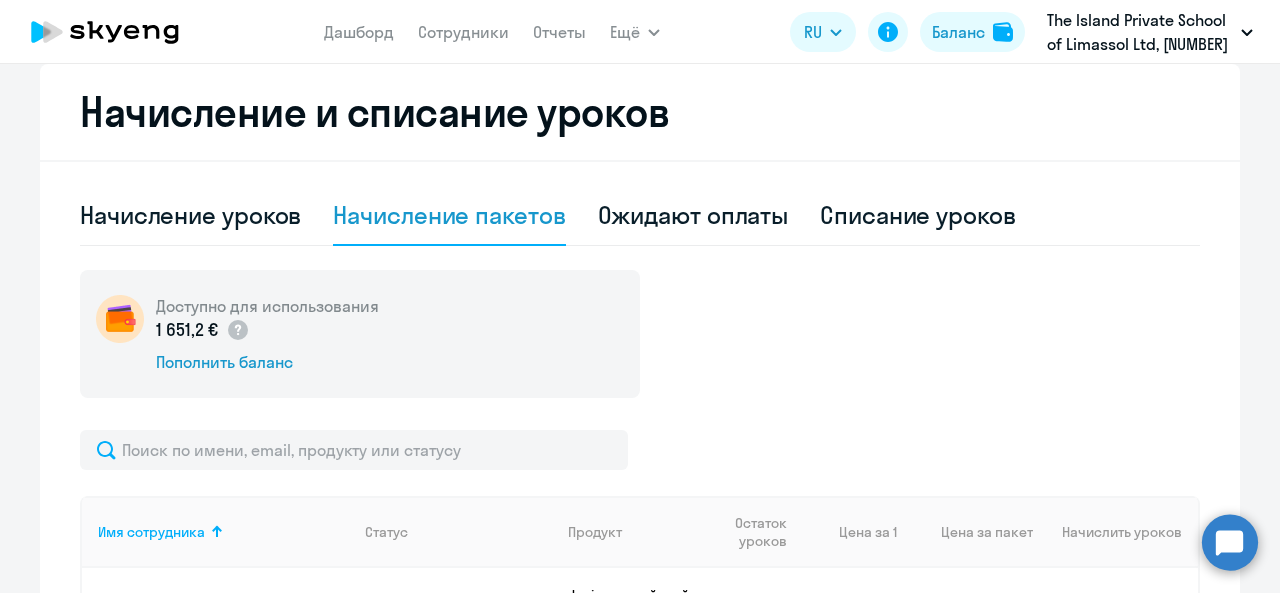 scroll, scrollTop: 400, scrollLeft: 0, axis: vertical 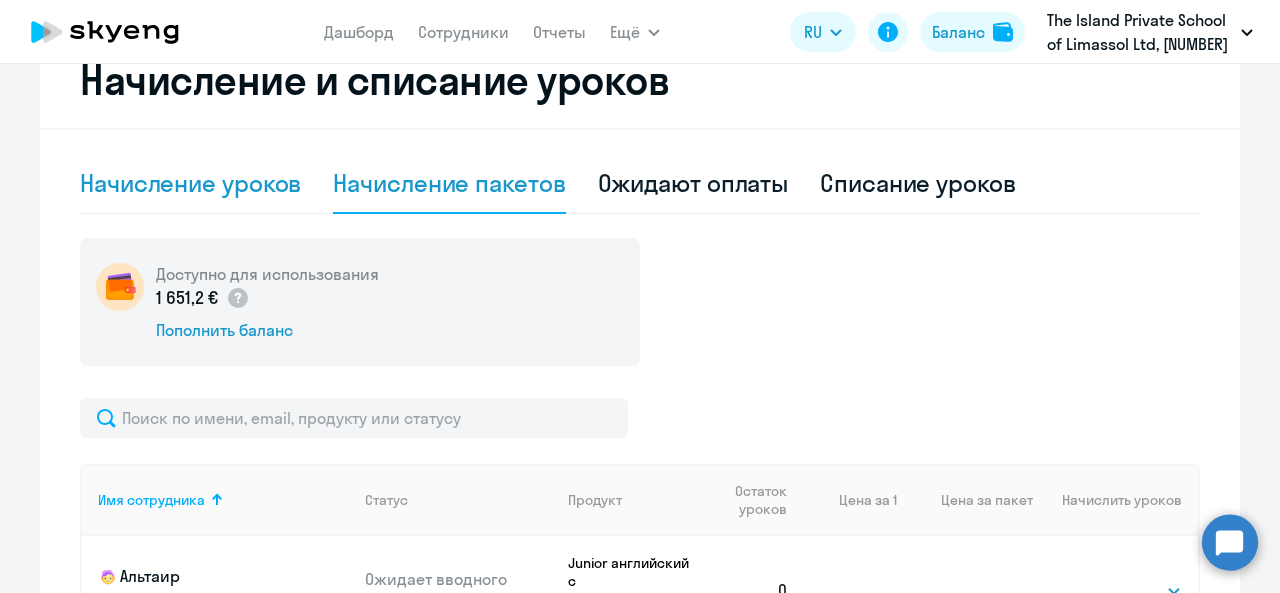 click on "Начисление уроков" 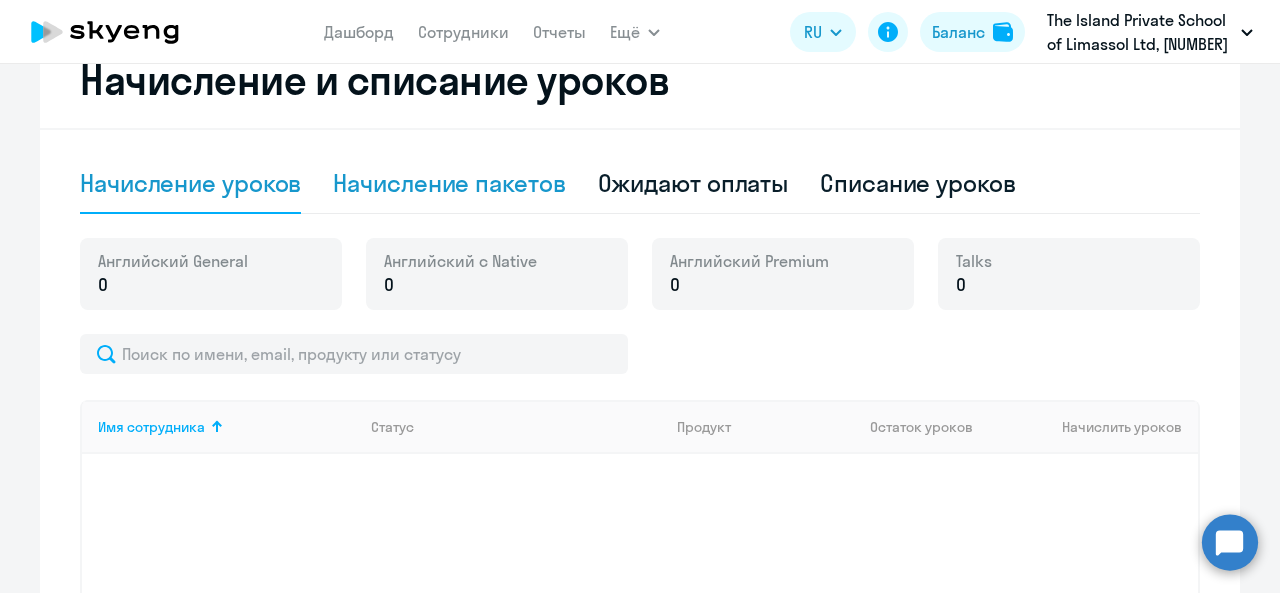 click on "Начисление пакетов" 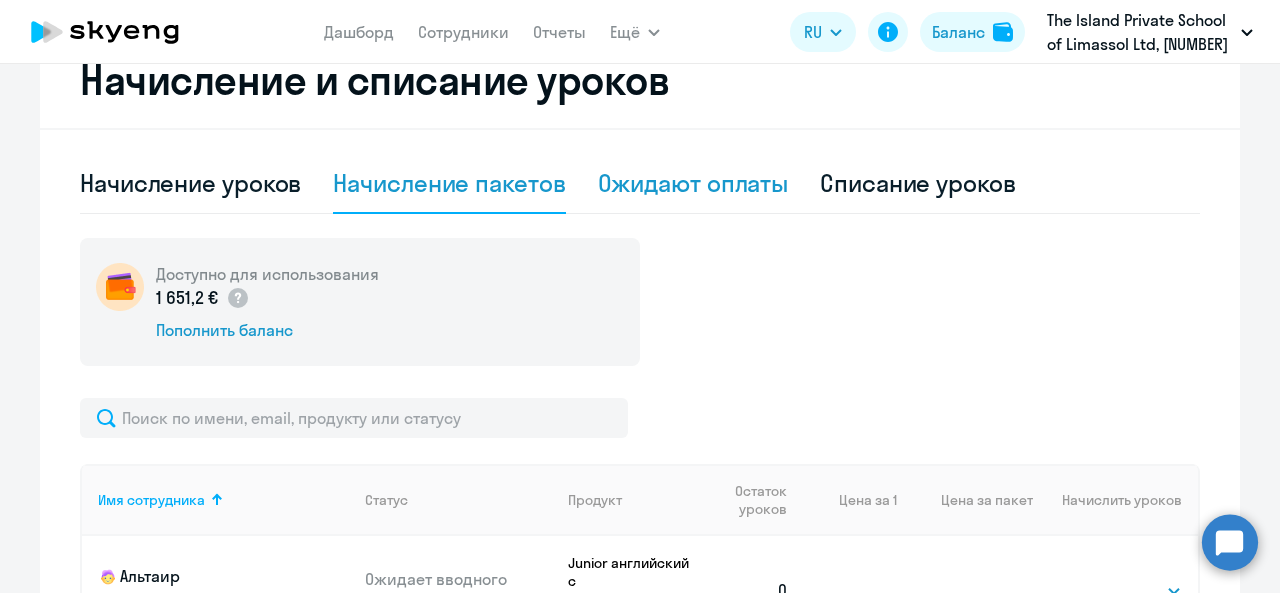 click on "Ожидают оплаты" 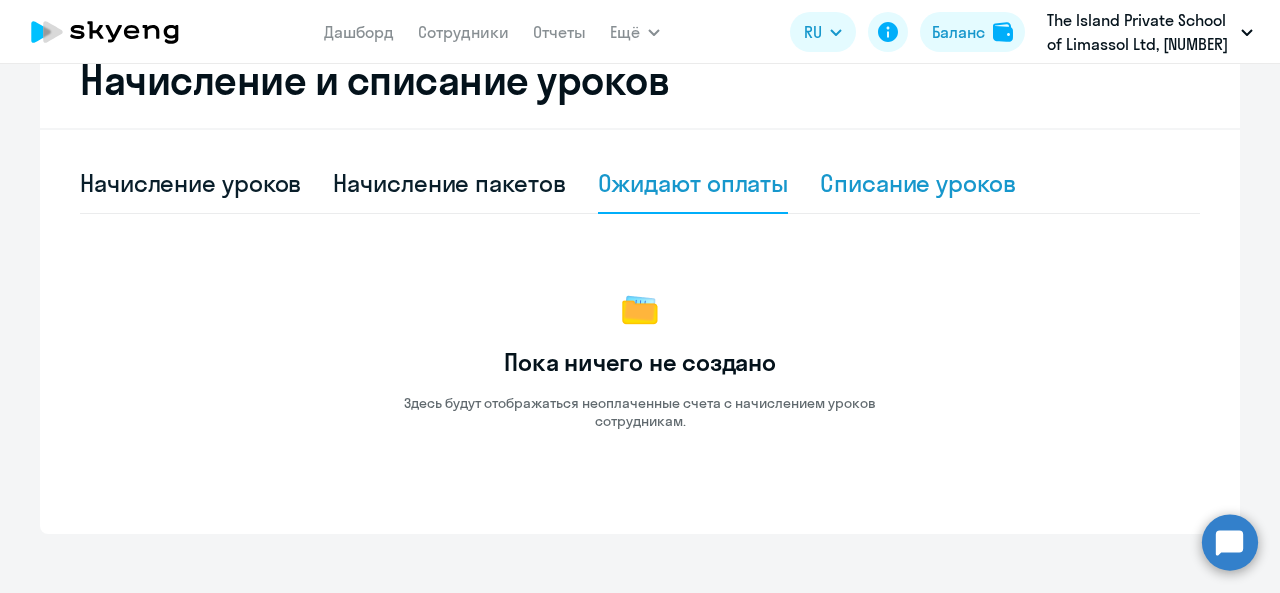 click on "Списание уроков" 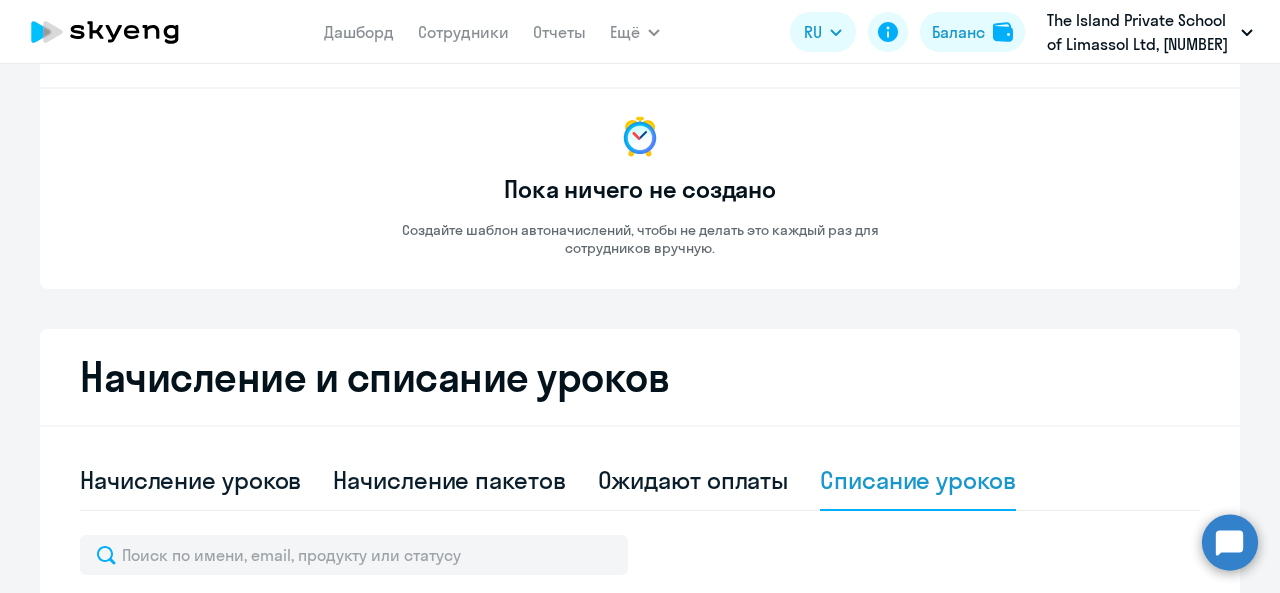 scroll, scrollTop: 102, scrollLeft: 0, axis: vertical 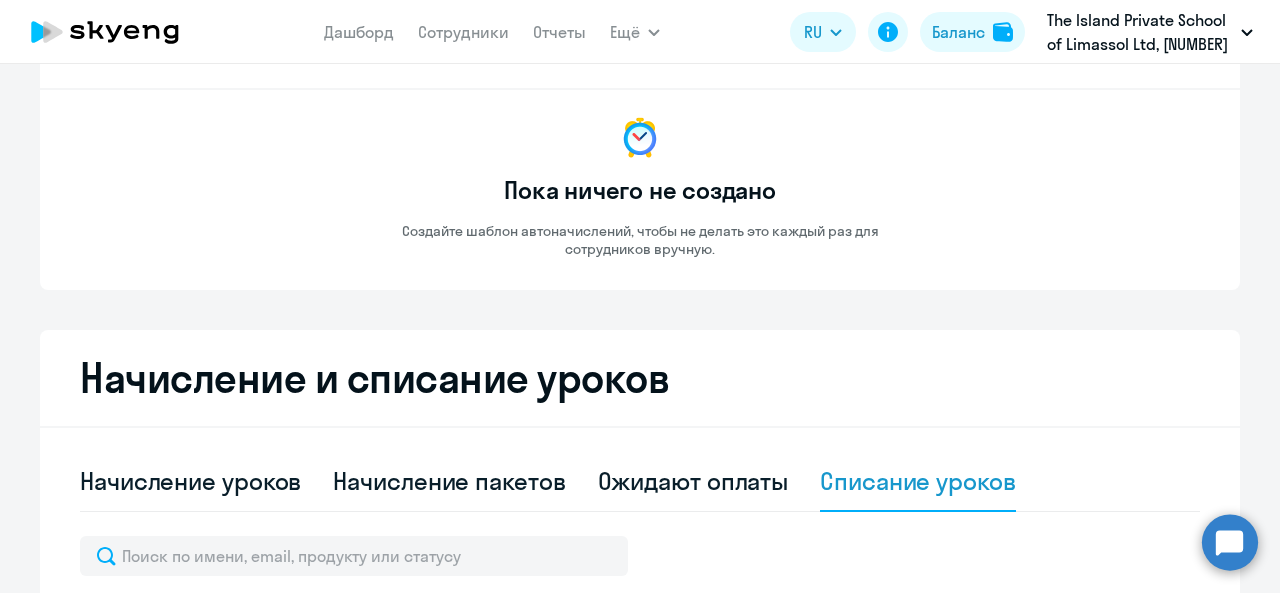 drag, startPoint x: 593, startPoint y: 119, endPoint x: 850, endPoint y: 281, distance: 303.79764 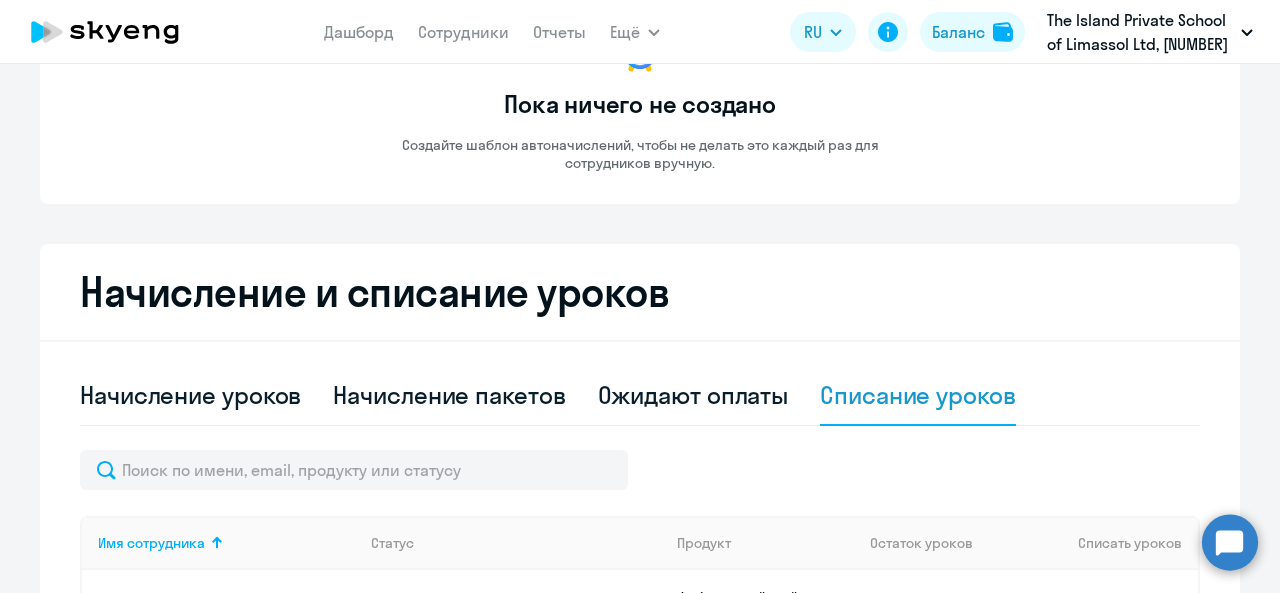 scroll, scrollTop: 102, scrollLeft: 0, axis: vertical 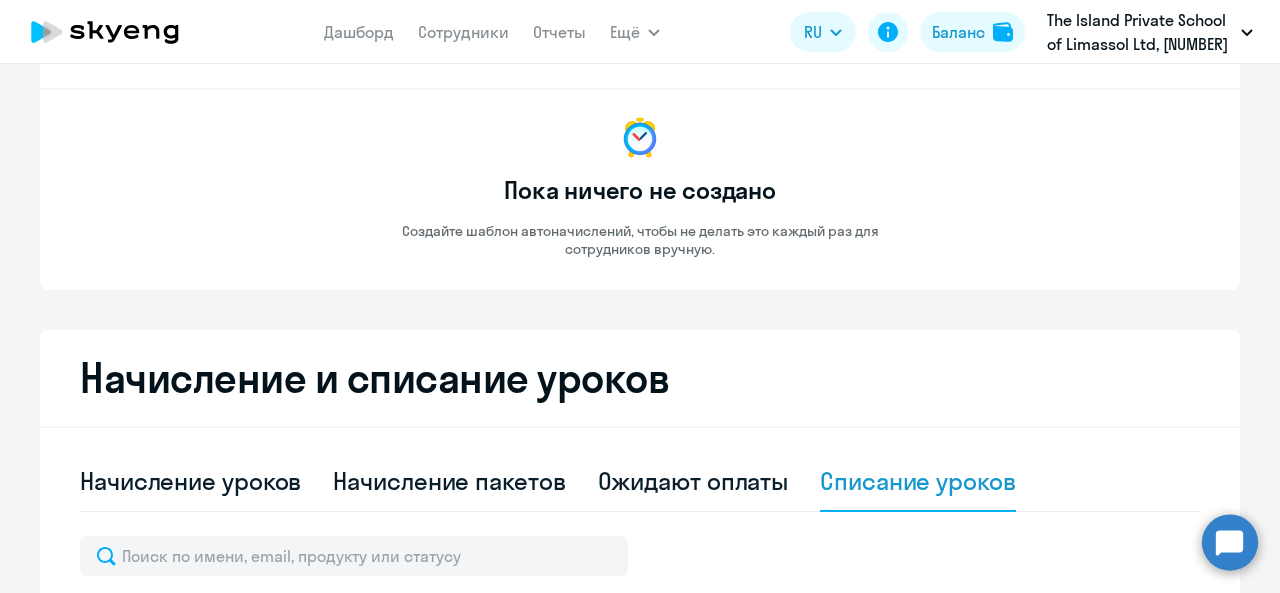 click on "Создайте шаблон автоначислений, чтобы не делать это каждый раз для сотрудников вручную." 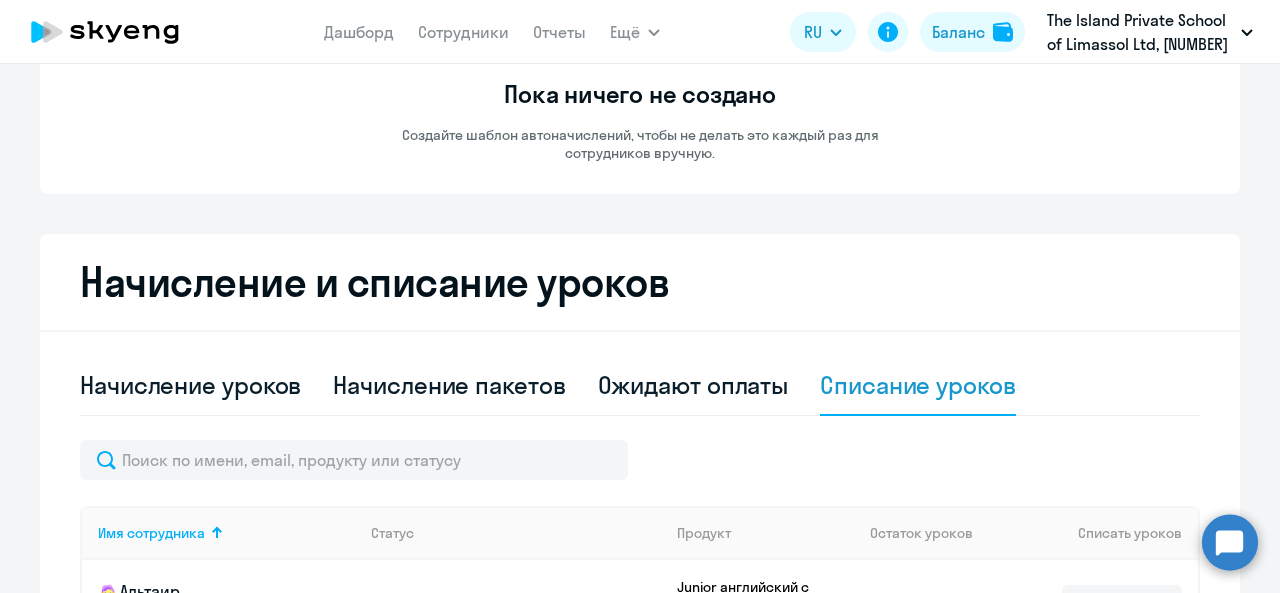 scroll, scrollTop: 302, scrollLeft: 0, axis: vertical 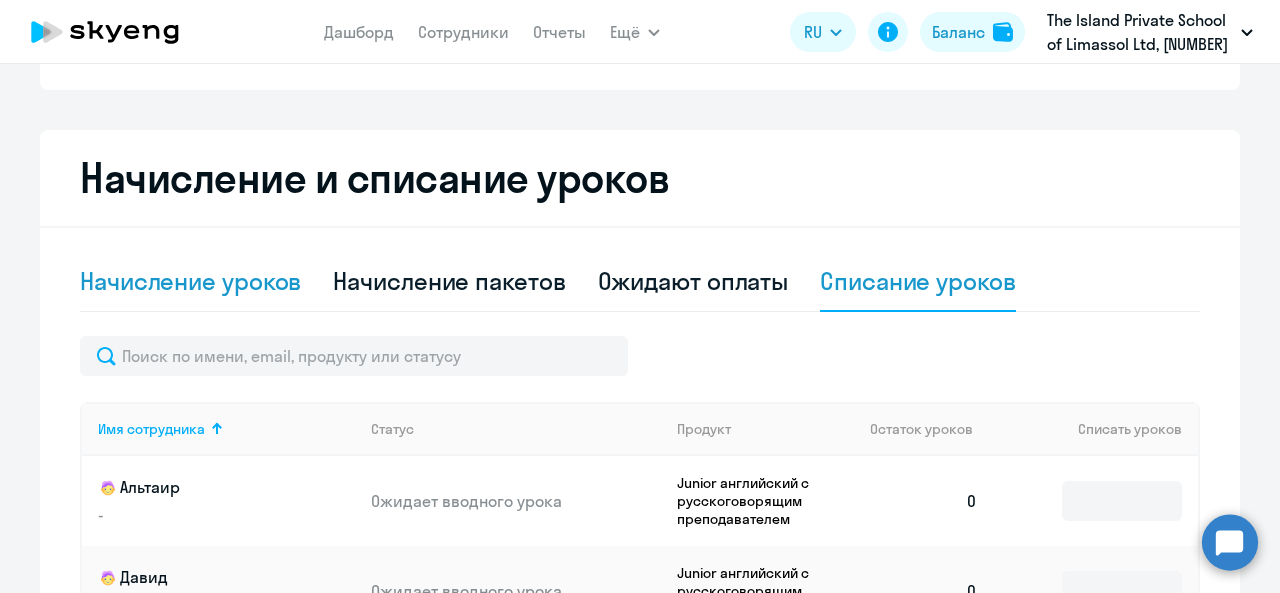 click on "Начисление уроков" 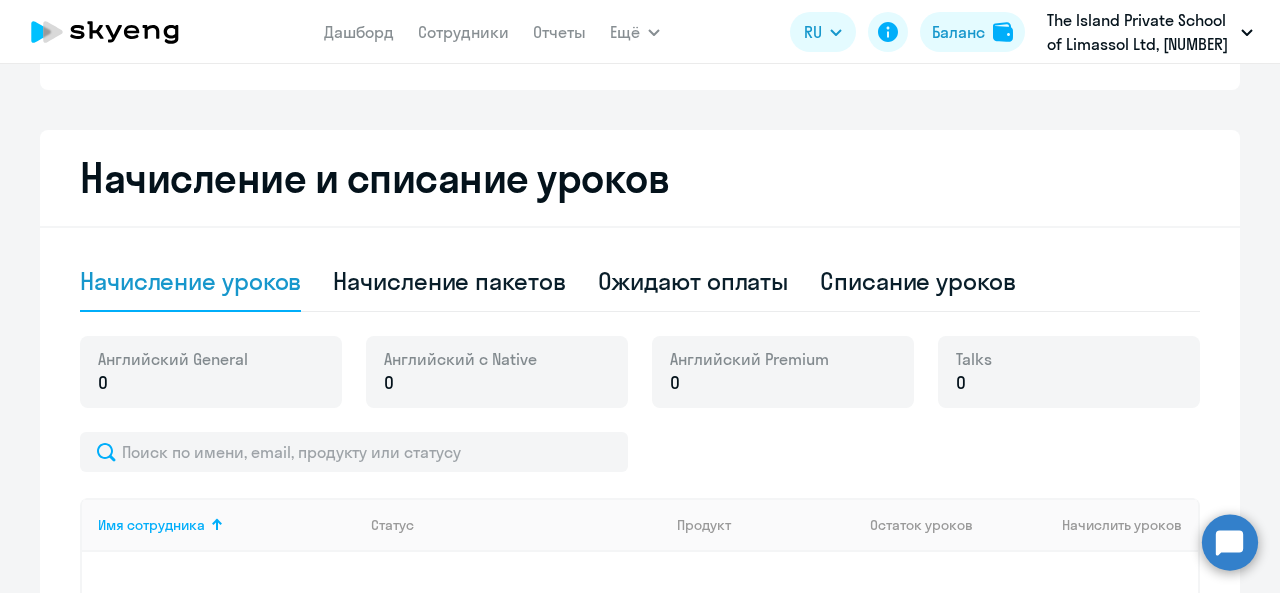 scroll, scrollTop: 202, scrollLeft: 0, axis: vertical 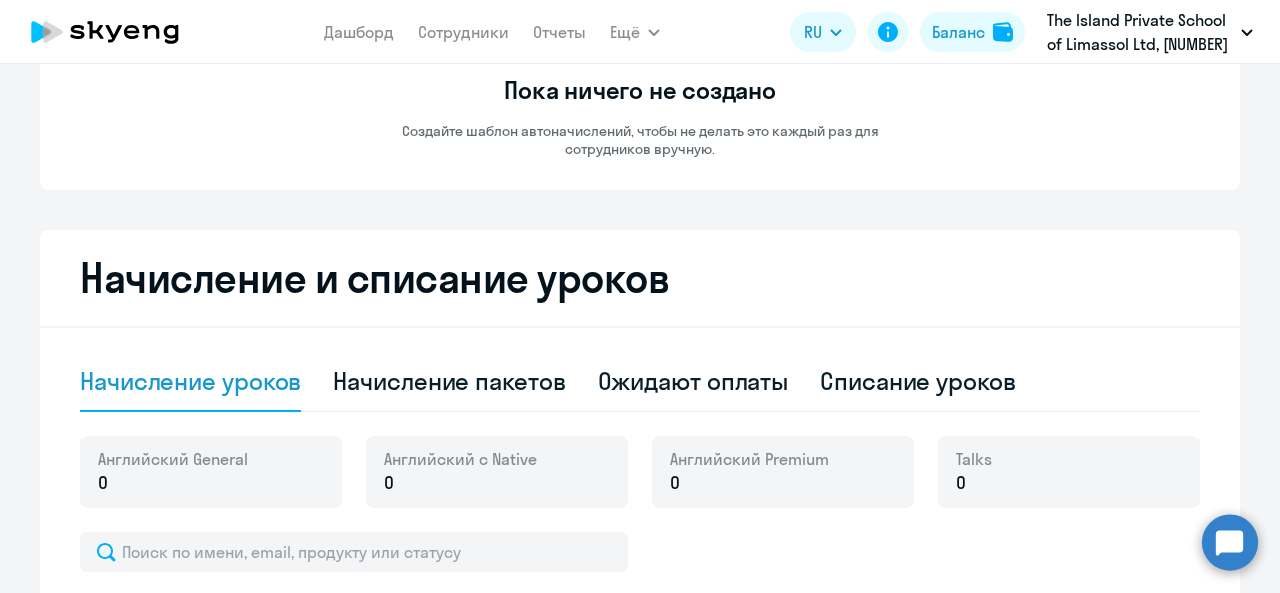 click 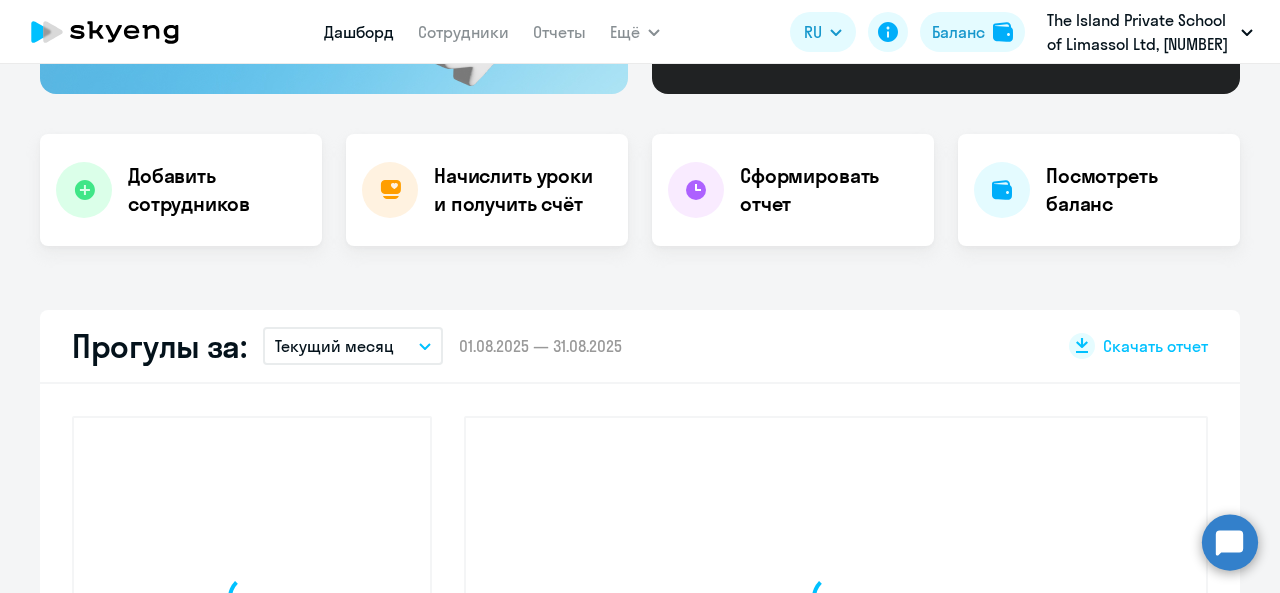 select on "30" 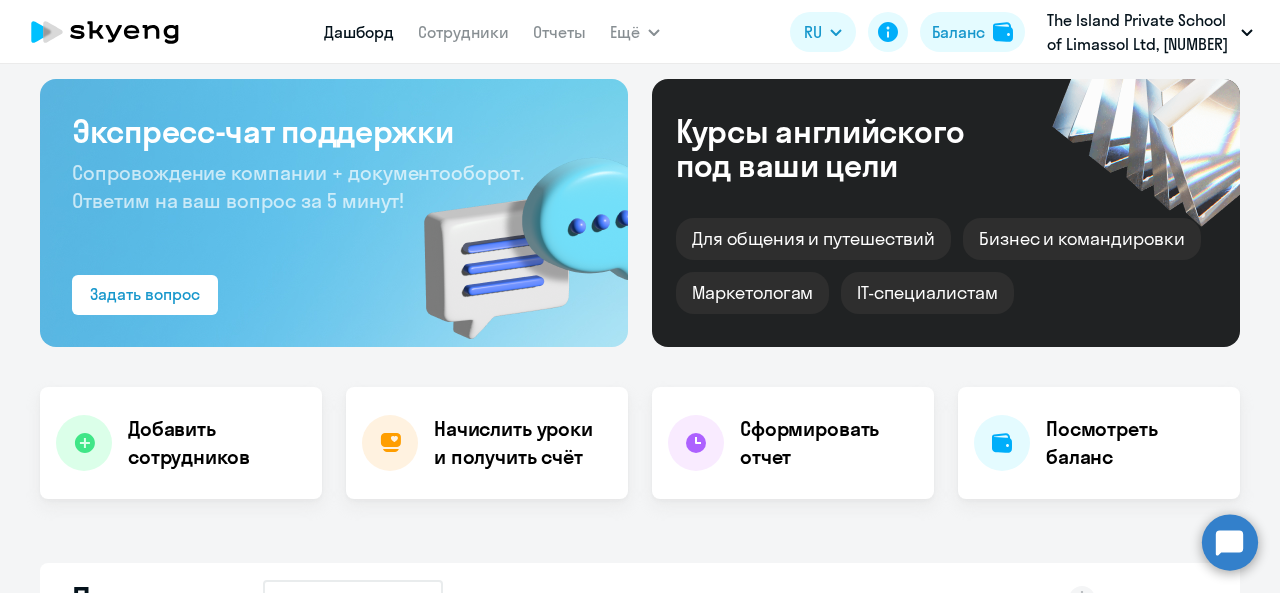 scroll, scrollTop: 0, scrollLeft: 0, axis: both 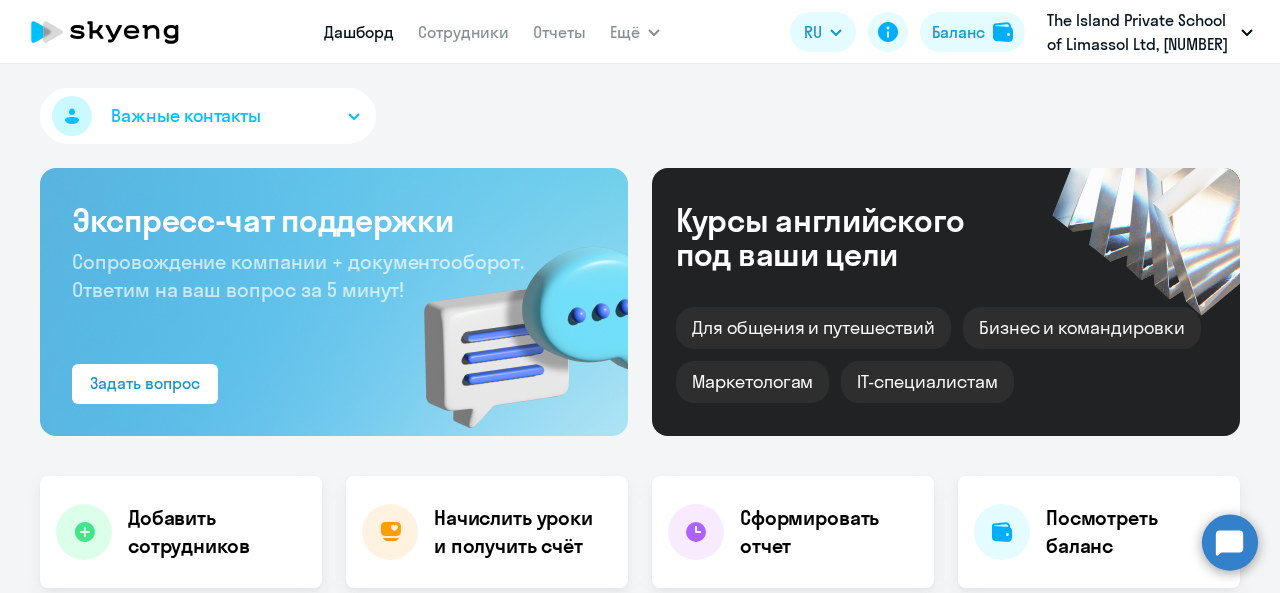 click on "Важные контакты" at bounding box center (208, 116) 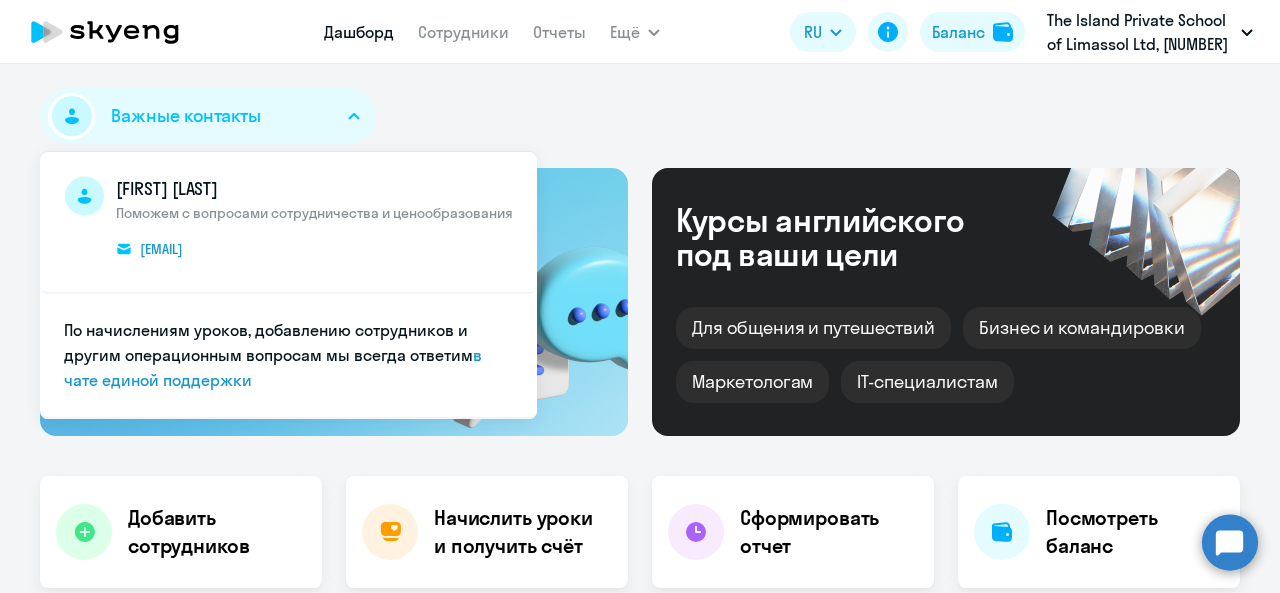 click on "Важные контакты
[FIRST] [LAST]  Поможем с вопросами сотрудничества и ценообразования
[EMAIL]  По начислениям уроков, добавлению сотрудников и другим операционным вопросам мы всегда ответим   в чате единой поддержки" 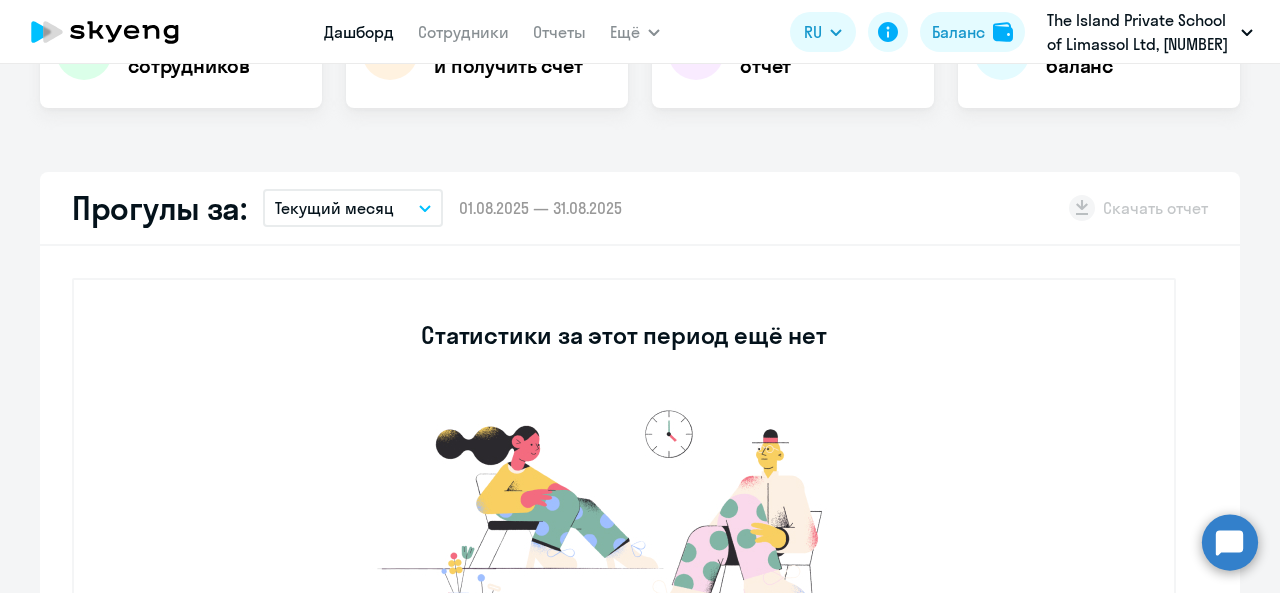 scroll, scrollTop: 600, scrollLeft: 0, axis: vertical 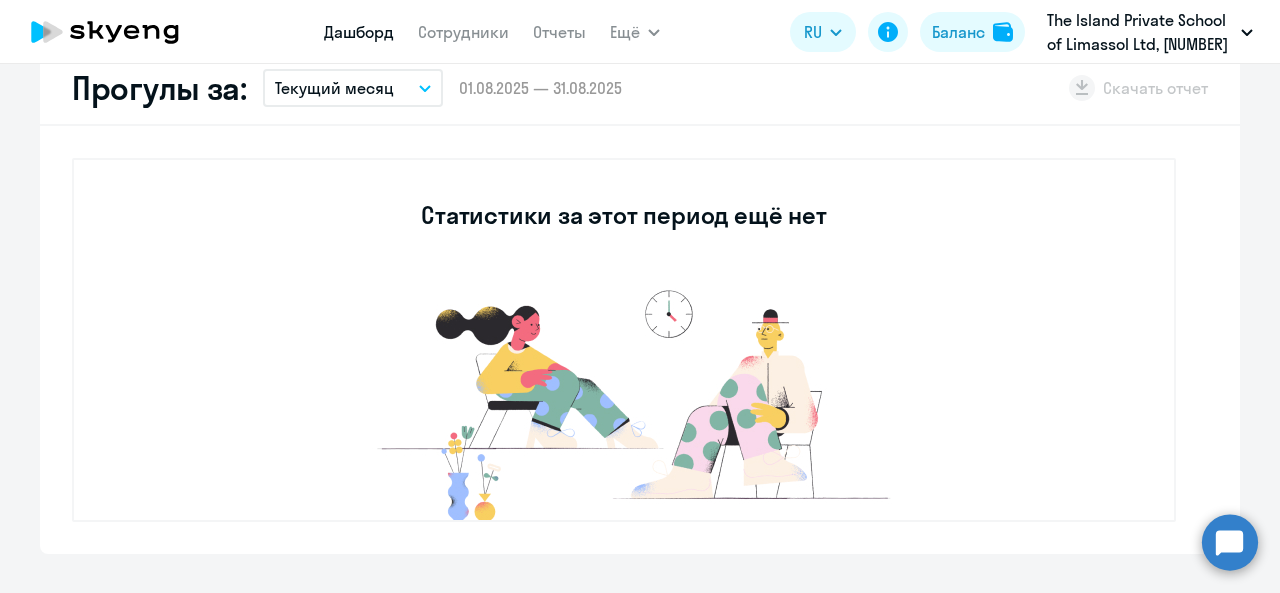 click on "Статистики за этот период ещё нет" 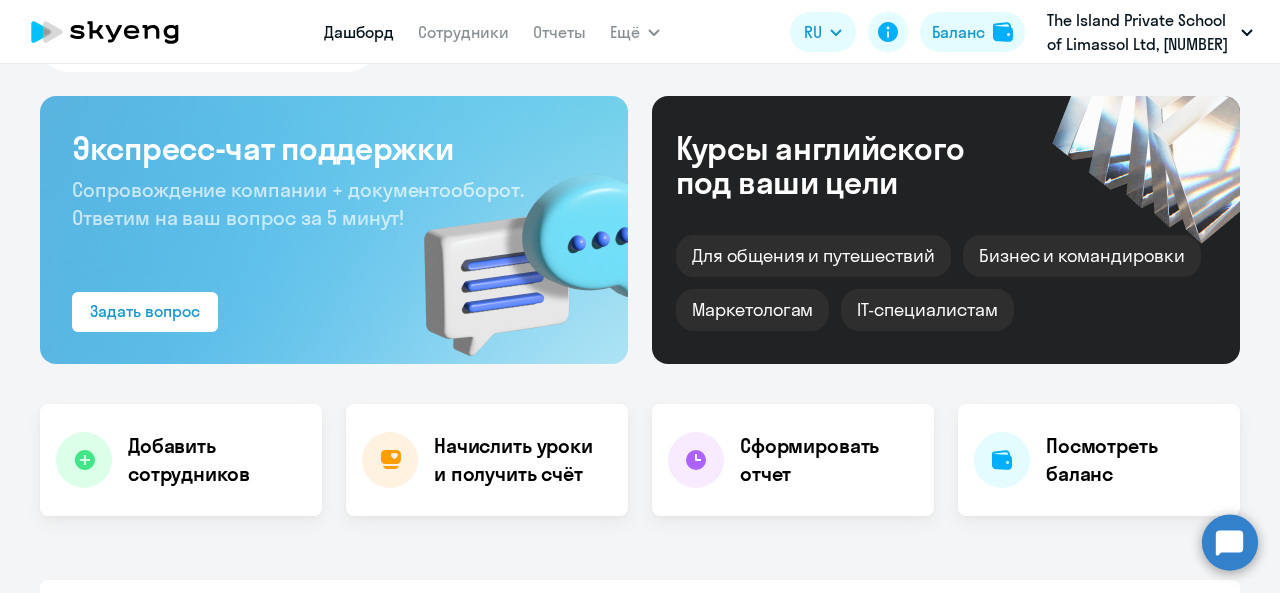 scroll, scrollTop: 0, scrollLeft: 0, axis: both 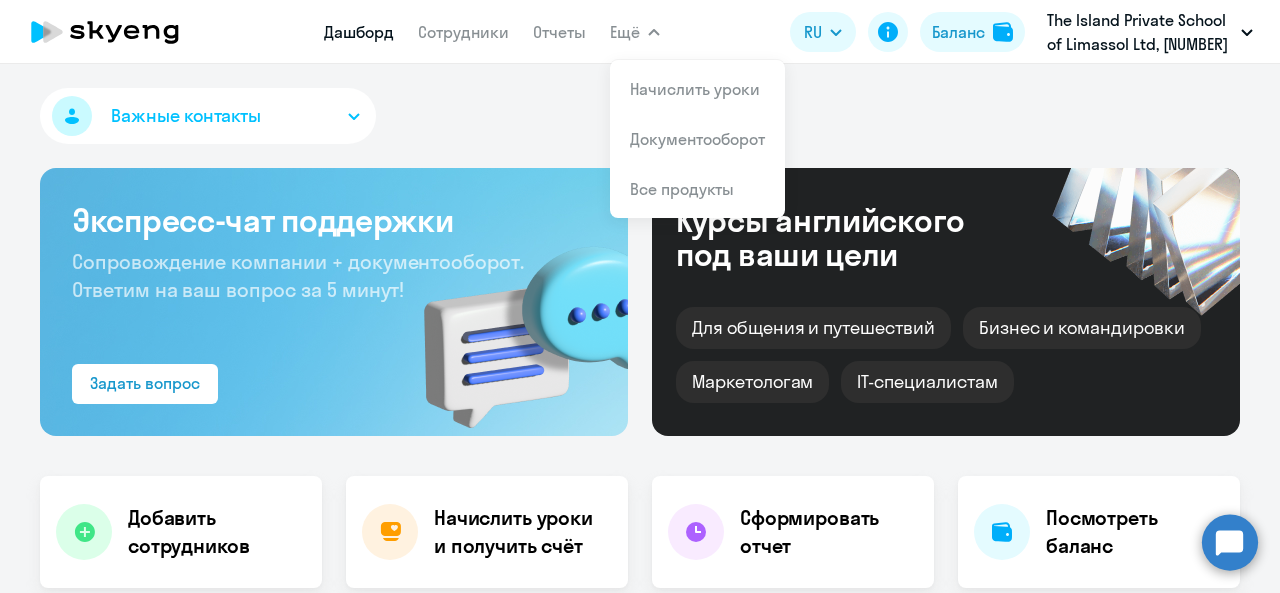 click on "Важные контакты
[FIRST] [LAST]  Поможем с вопросами сотрудничества и ценообразования
[EMAIL]  По начислениям уроков, добавлению сотрудников и другим операционным вопросам мы всегда ответим   в чате единой поддержки" 